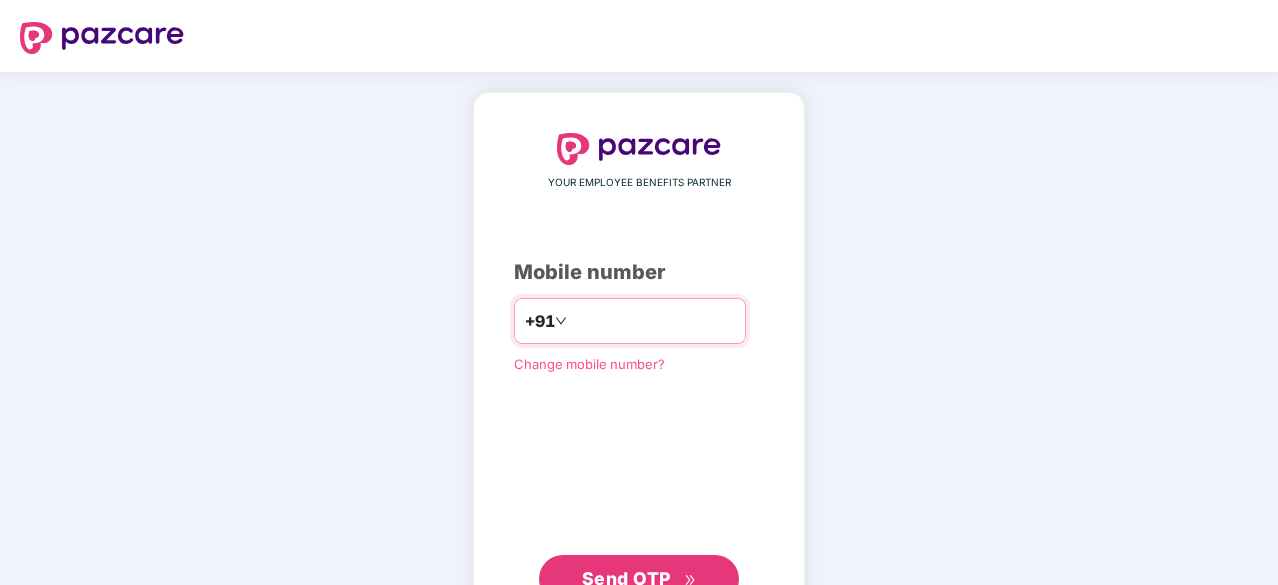 scroll, scrollTop: 0, scrollLeft: 0, axis: both 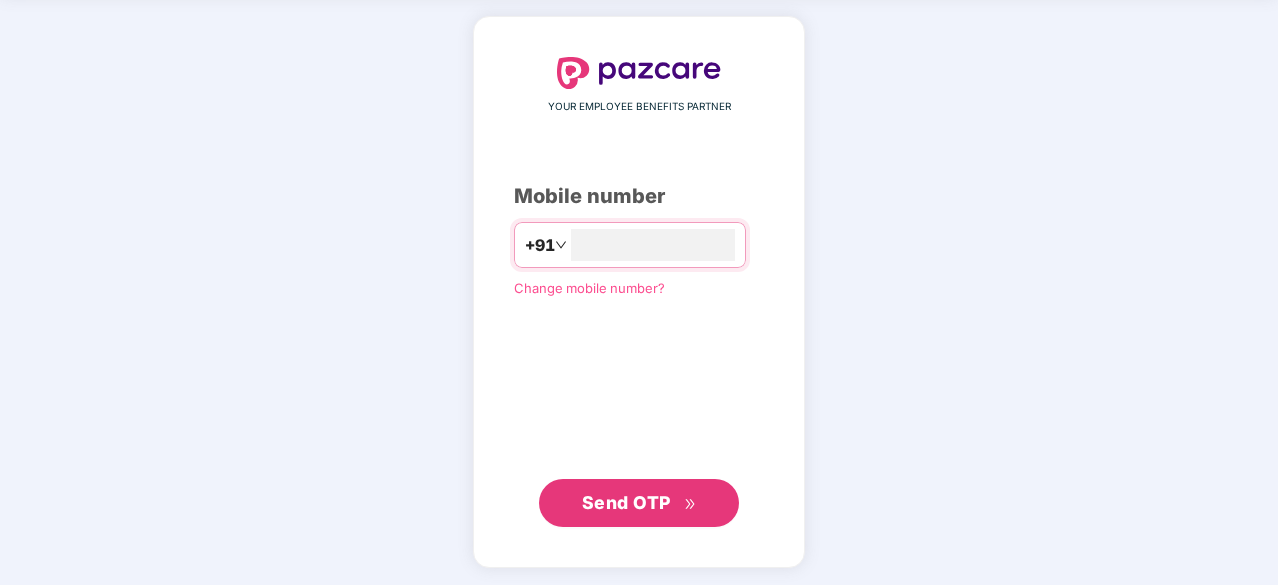 type on "**********" 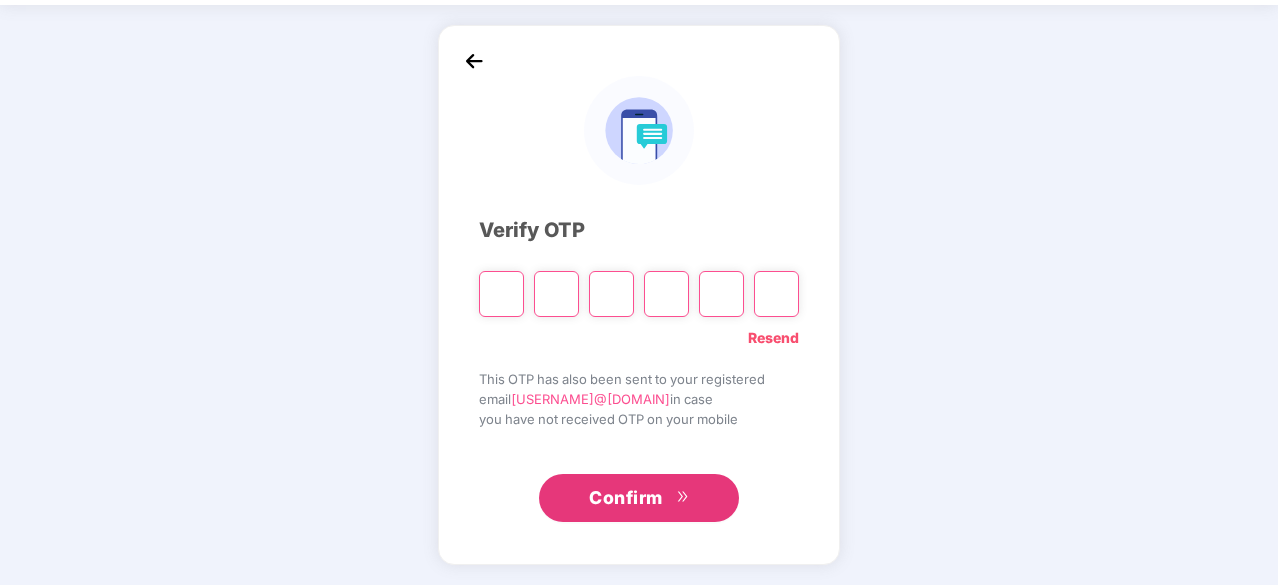 scroll, scrollTop: 66, scrollLeft: 0, axis: vertical 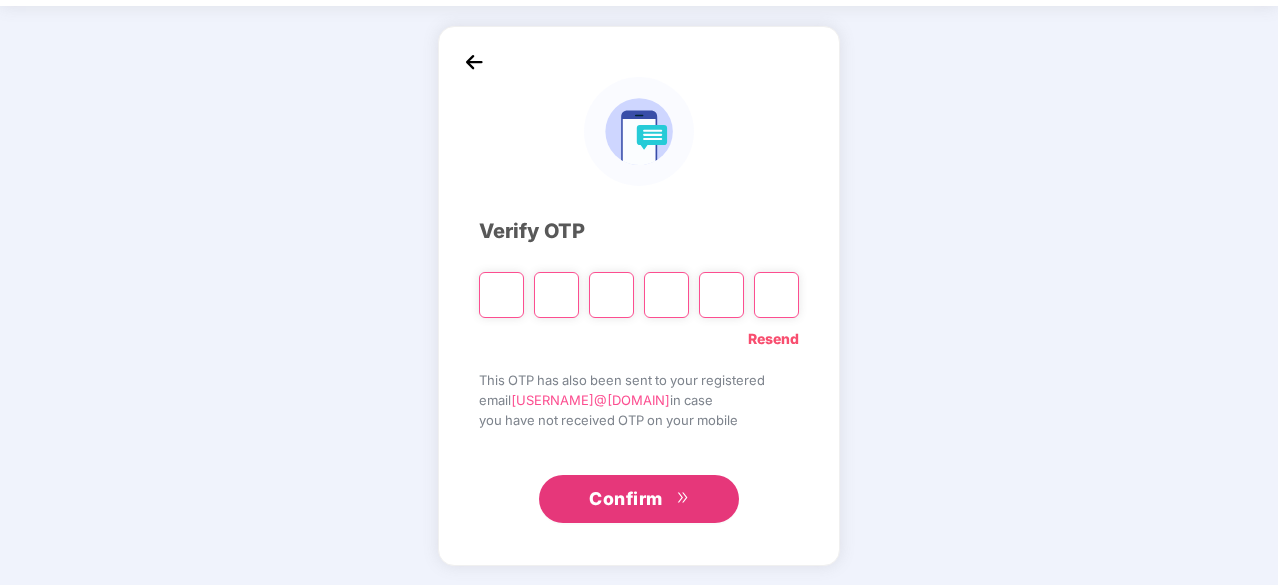 type on "*" 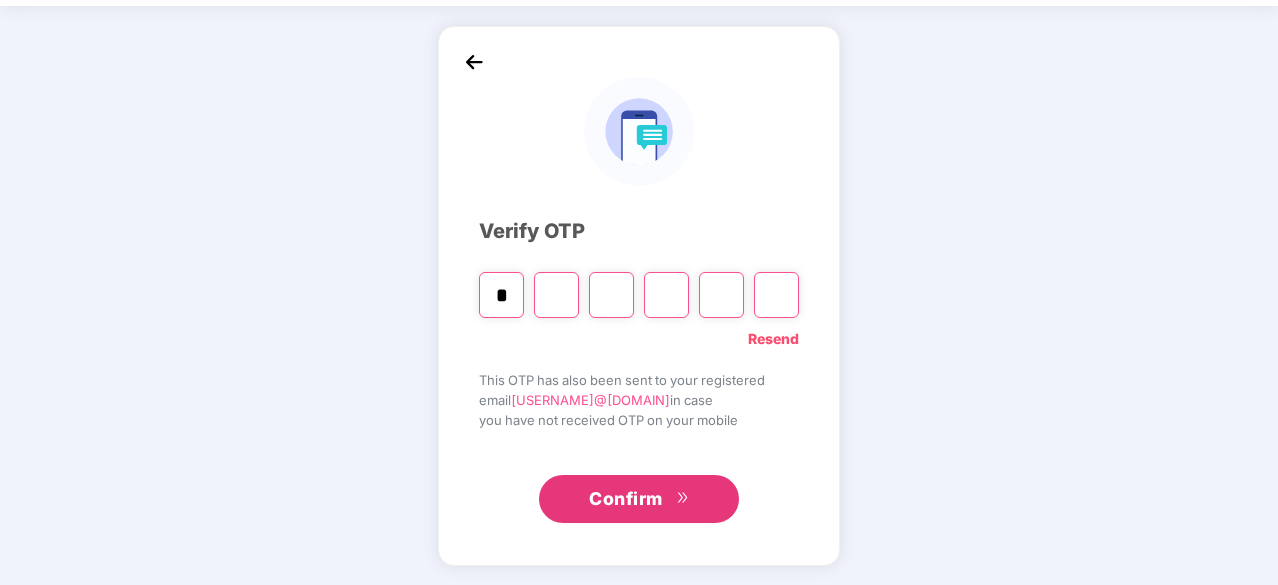 type on "*" 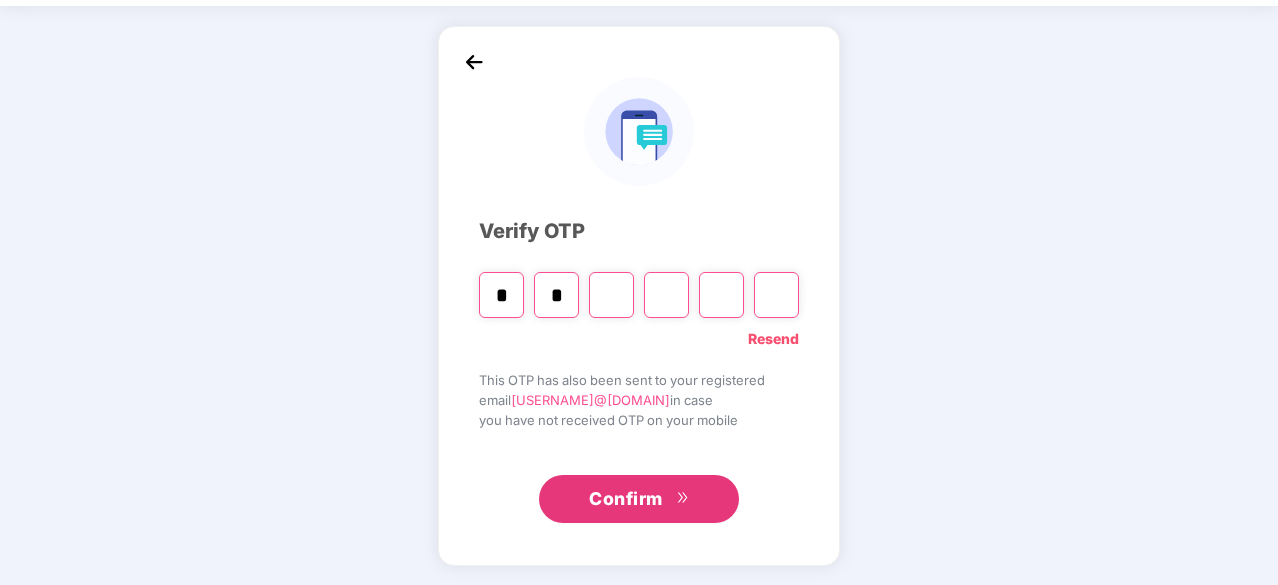 type on "*" 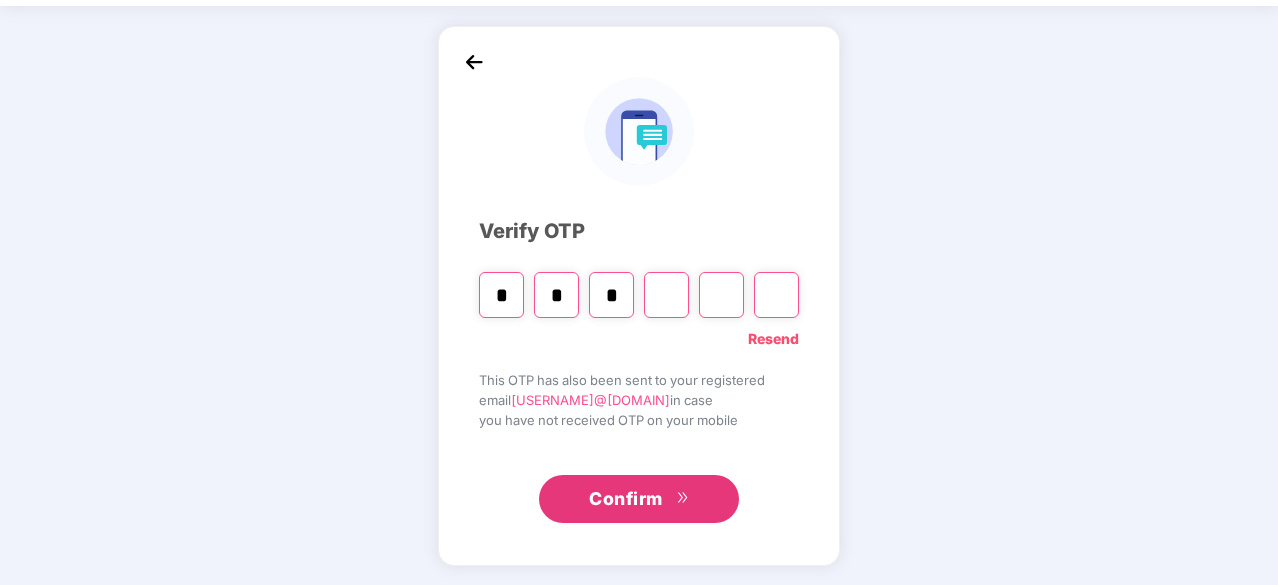 type on "*" 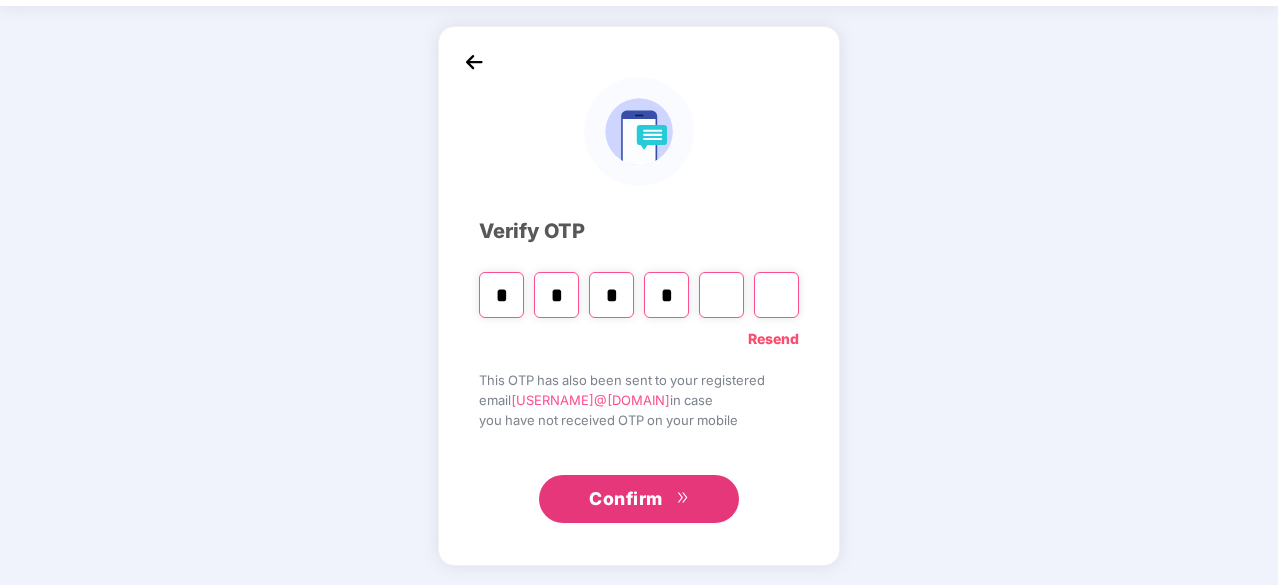 type on "*" 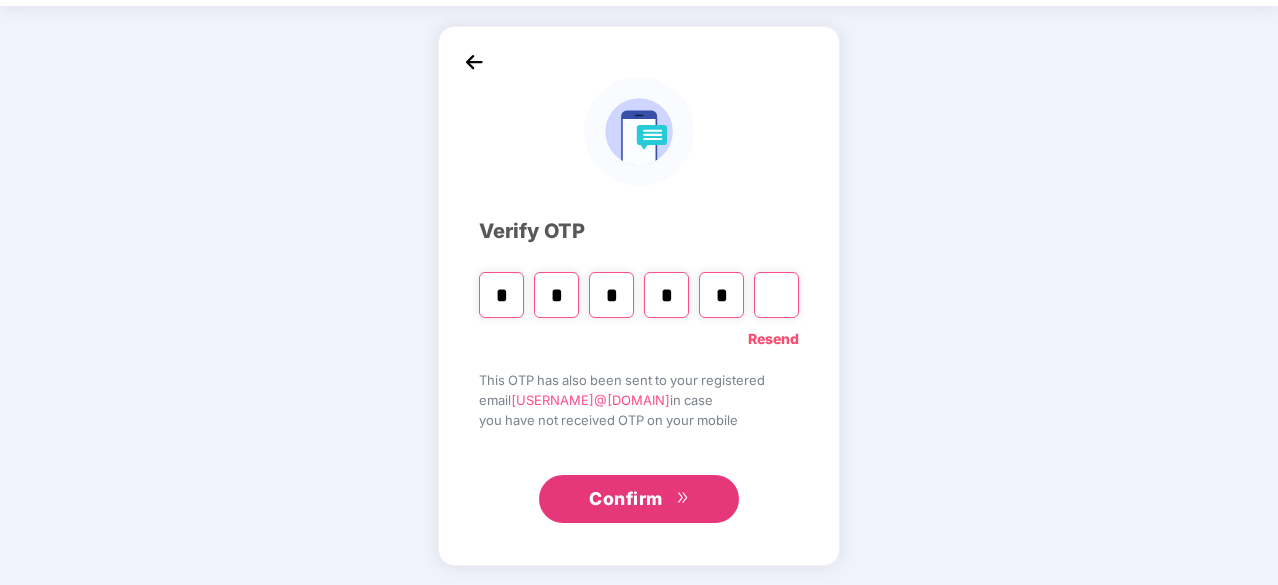 type on "*" 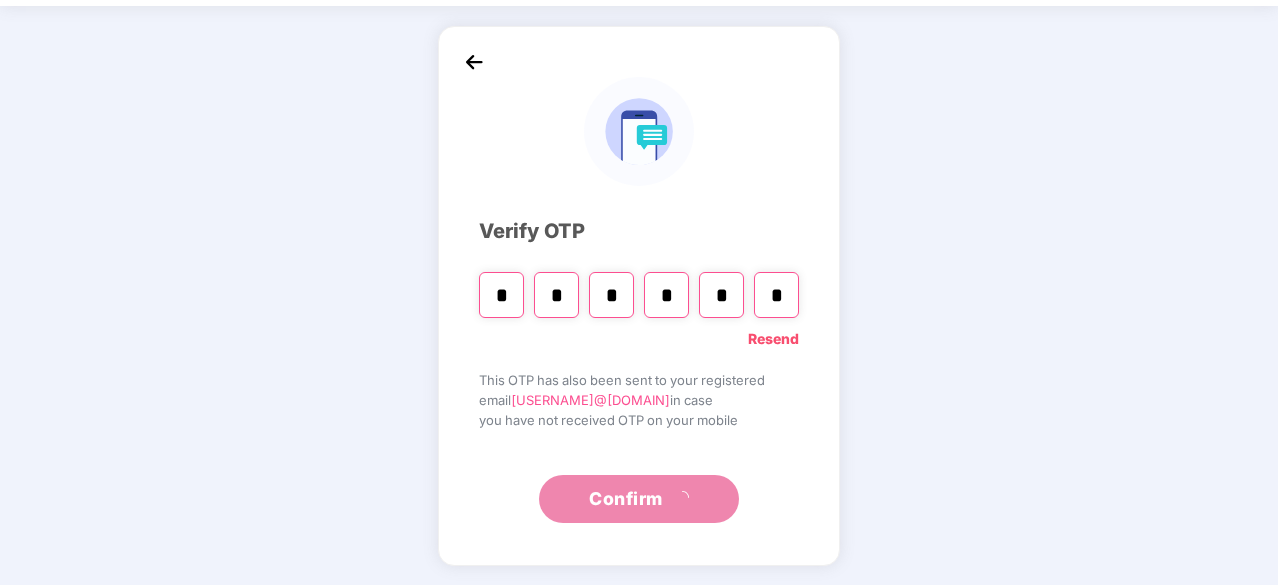 scroll, scrollTop: 0, scrollLeft: 0, axis: both 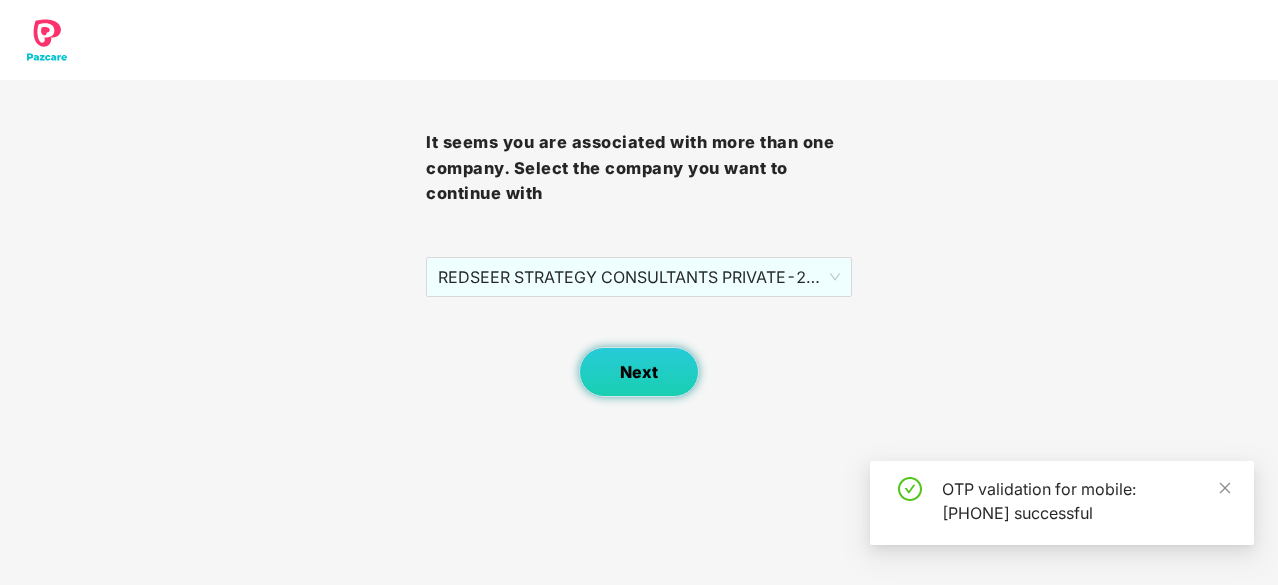 click on "Next" at bounding box center (639, 372) 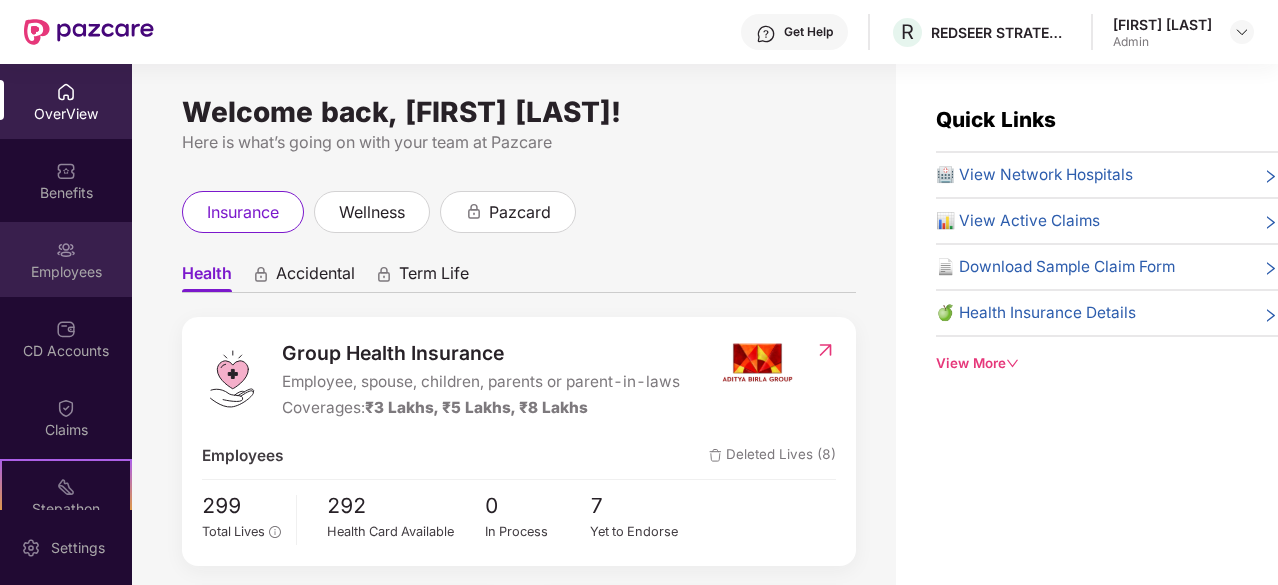click on "Employees" at bounding box center [66, 259] 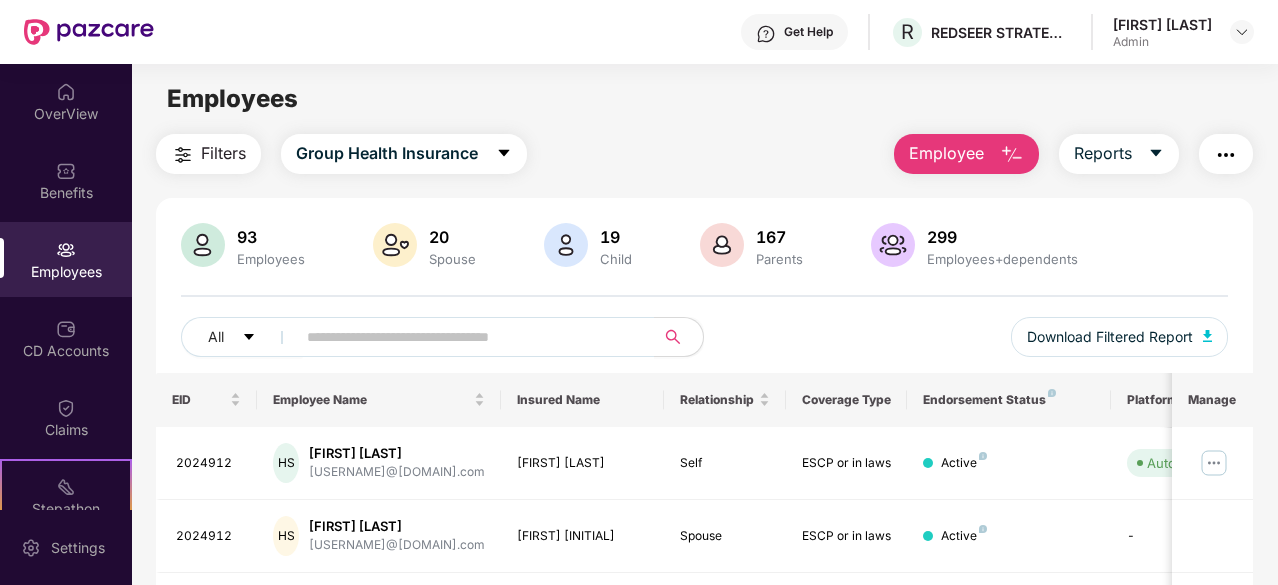 click on "Employee" at bounding box center (946, 153) 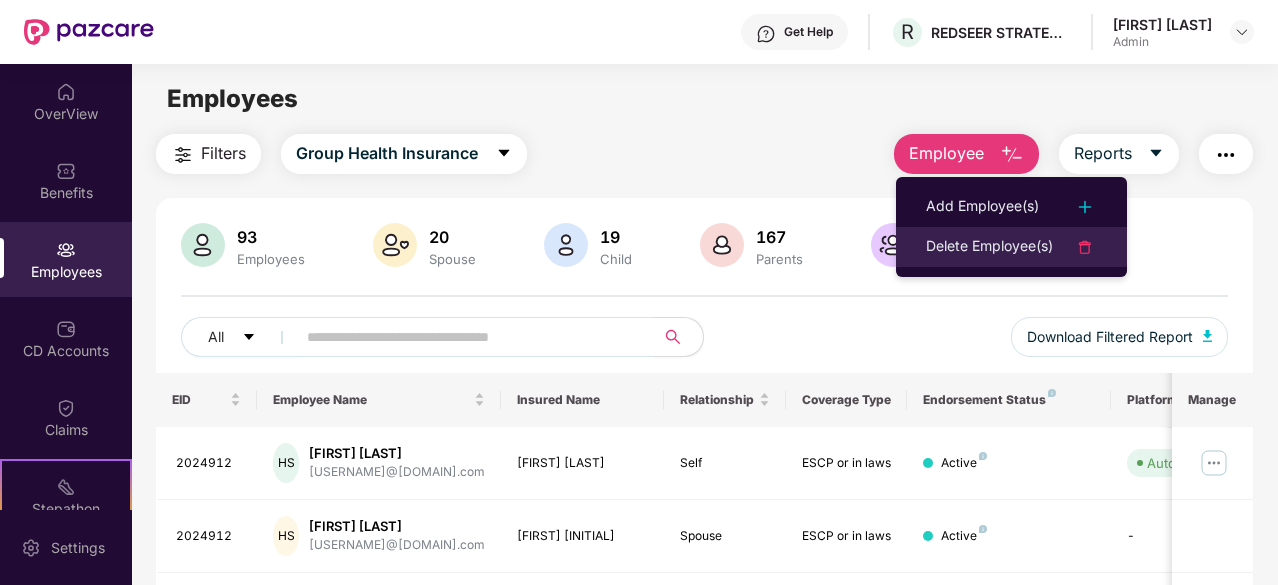 click on "Delete Employee(s)" at bounding box center [989, 247] 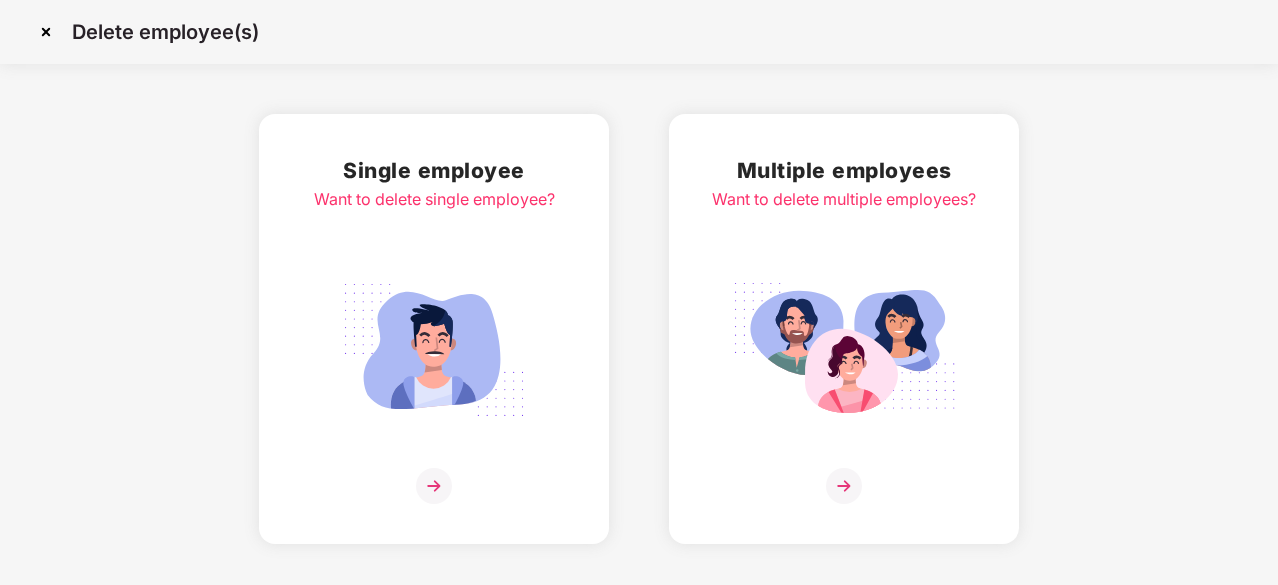 click at bounding box center [434, 486] 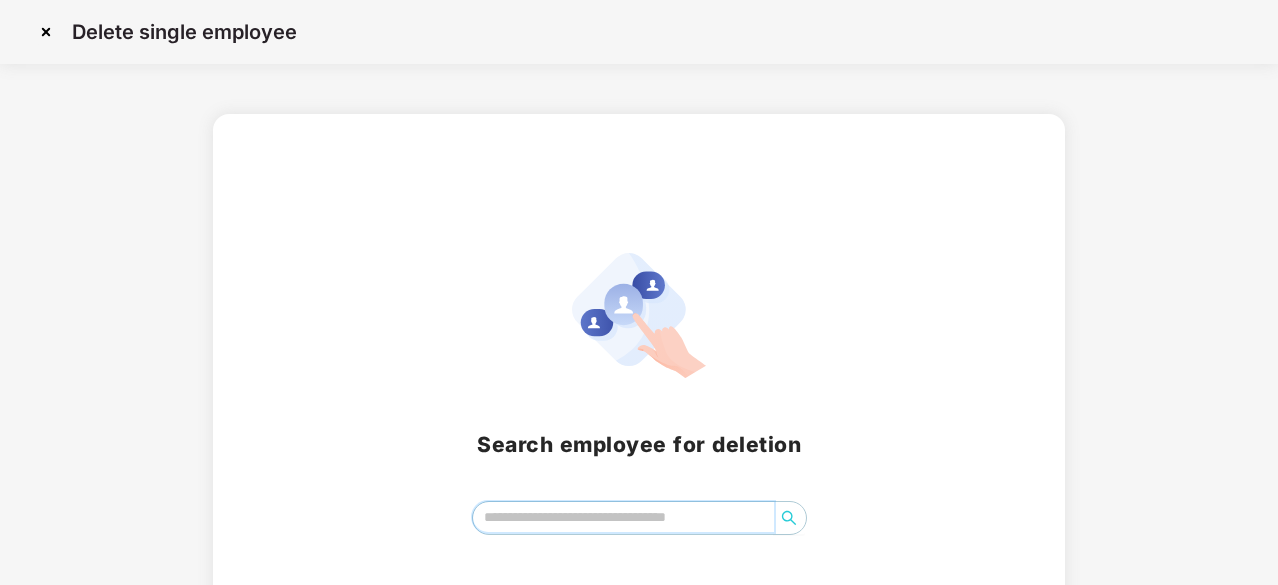 click at bounding box center [623, 517] 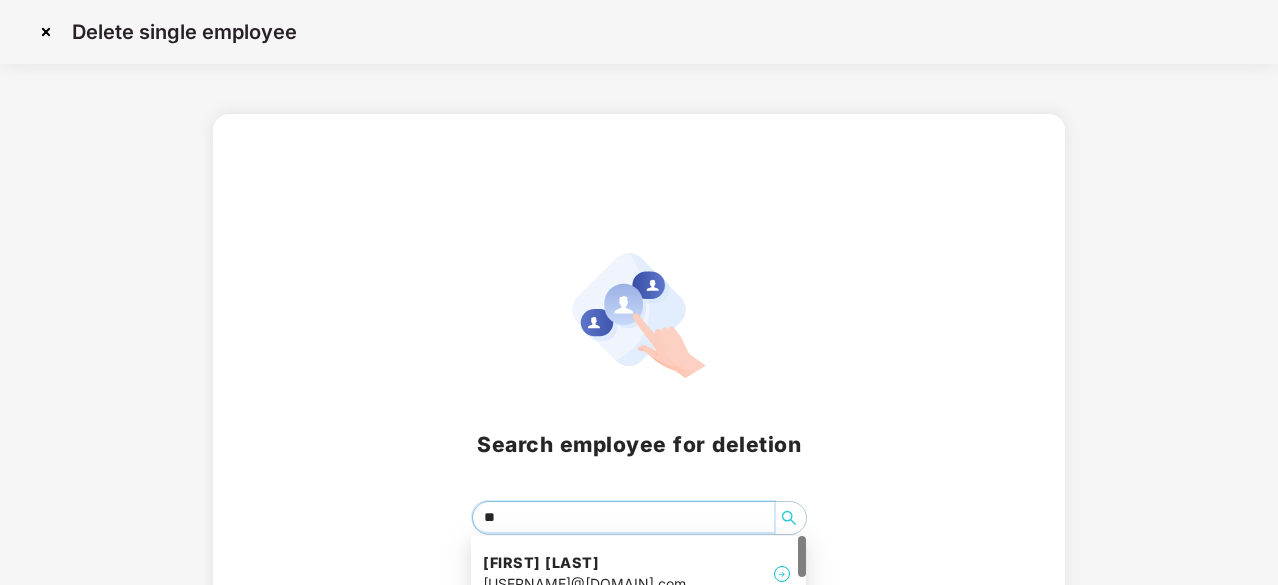type on "***" 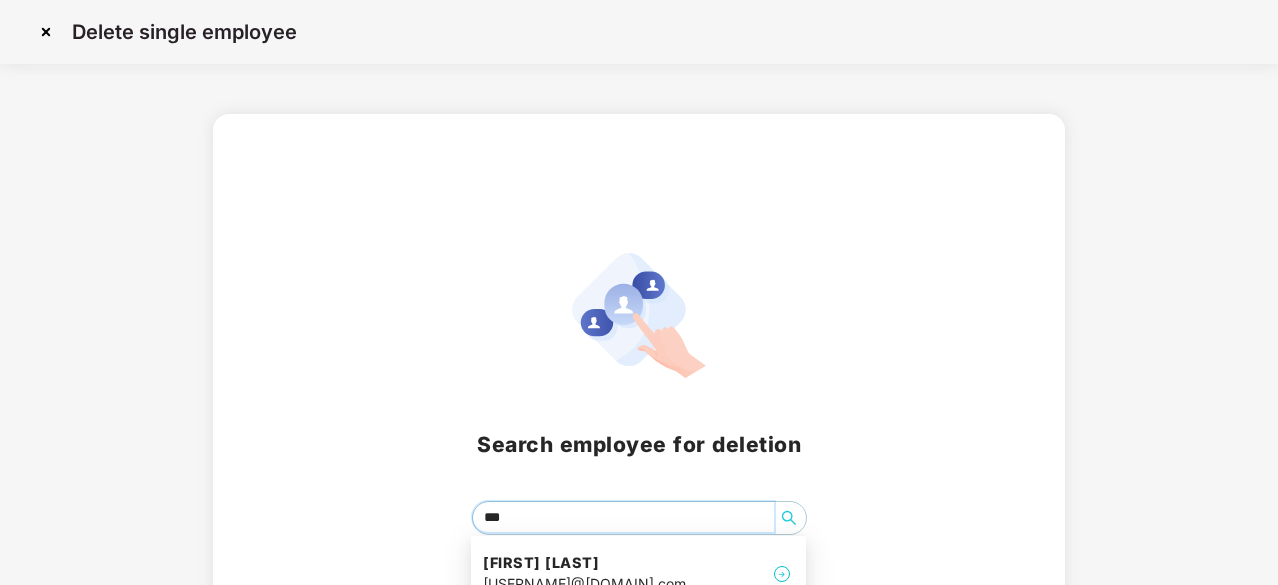 scroll, scrollTop: 104, scrollLeft: 0, axis: vertical 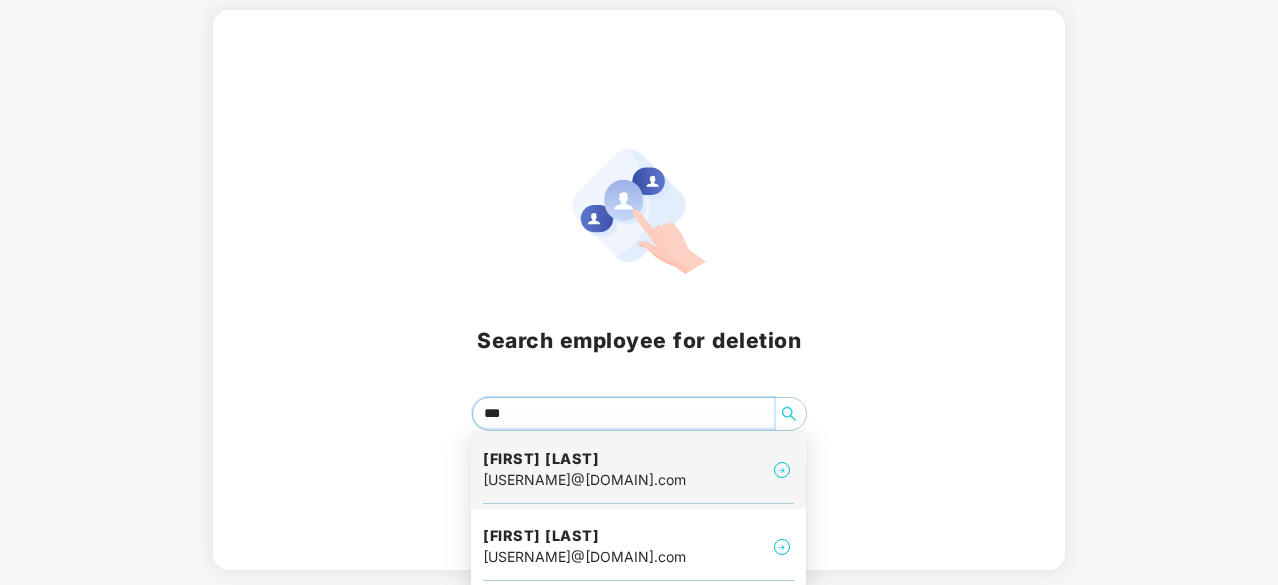 click on "[USERNAME]@[DOMAIN].com" at bounding box center (584, 480) 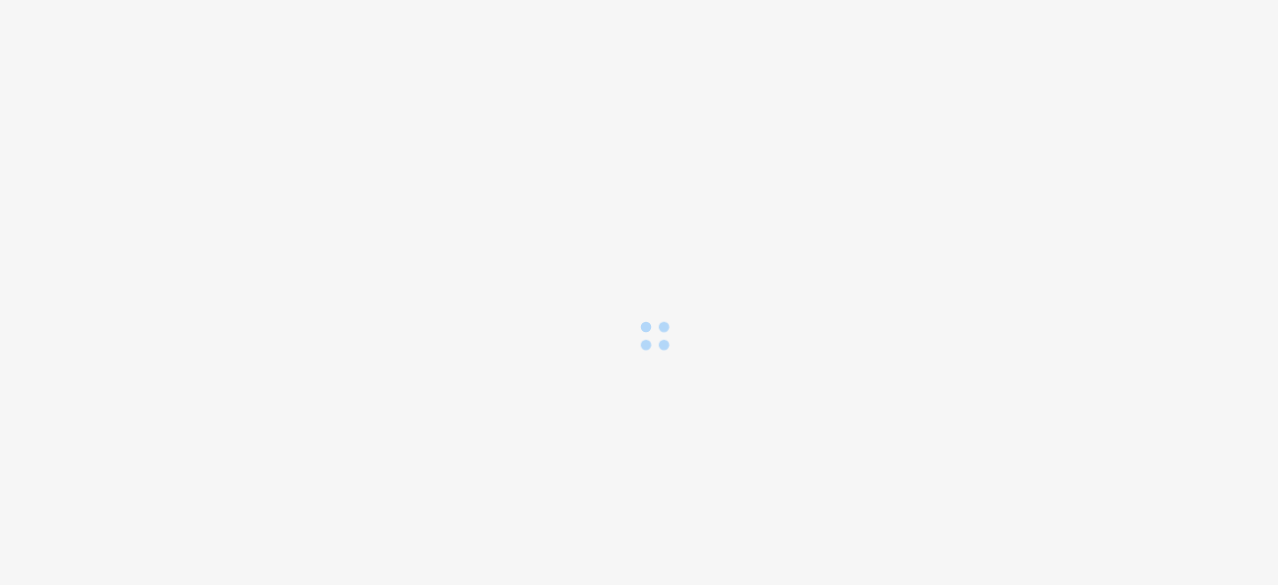 scroll, scrollTop: 0, scrollLeft: 0, axis: both 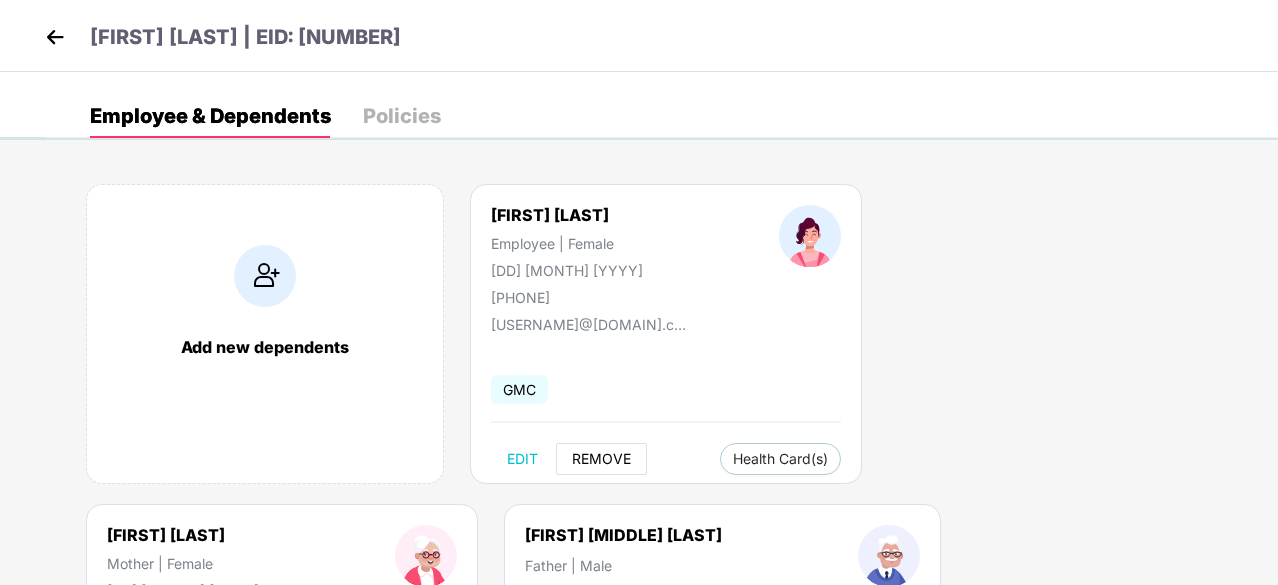 click on "REMOVE" at bounding box center [601, 459] 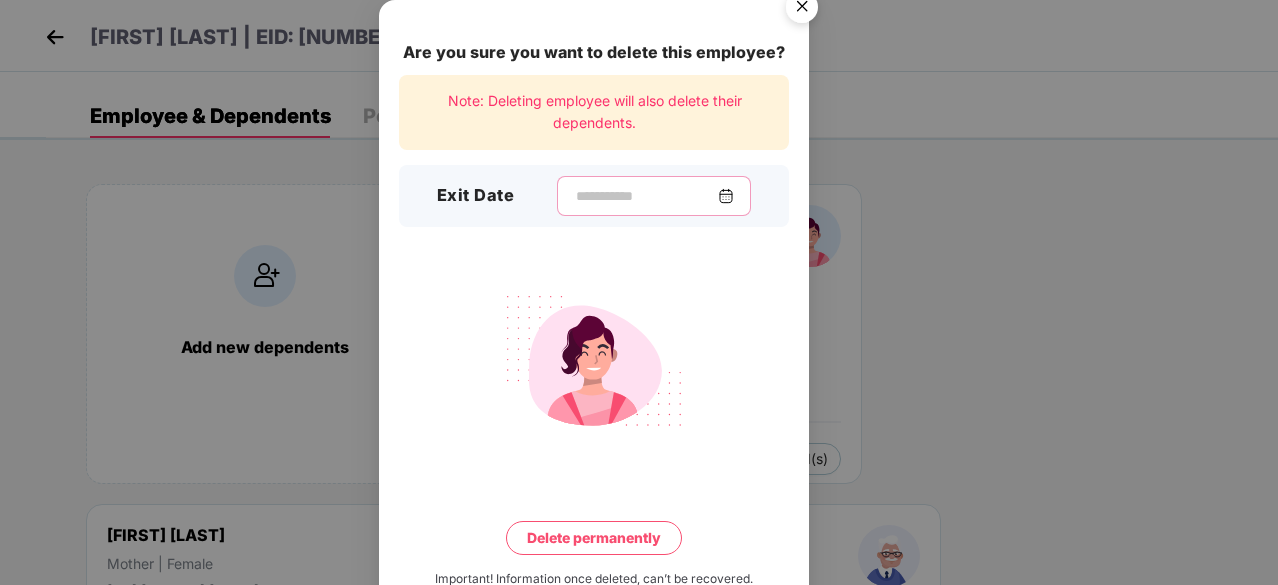 click at bounding box center [646, 196] 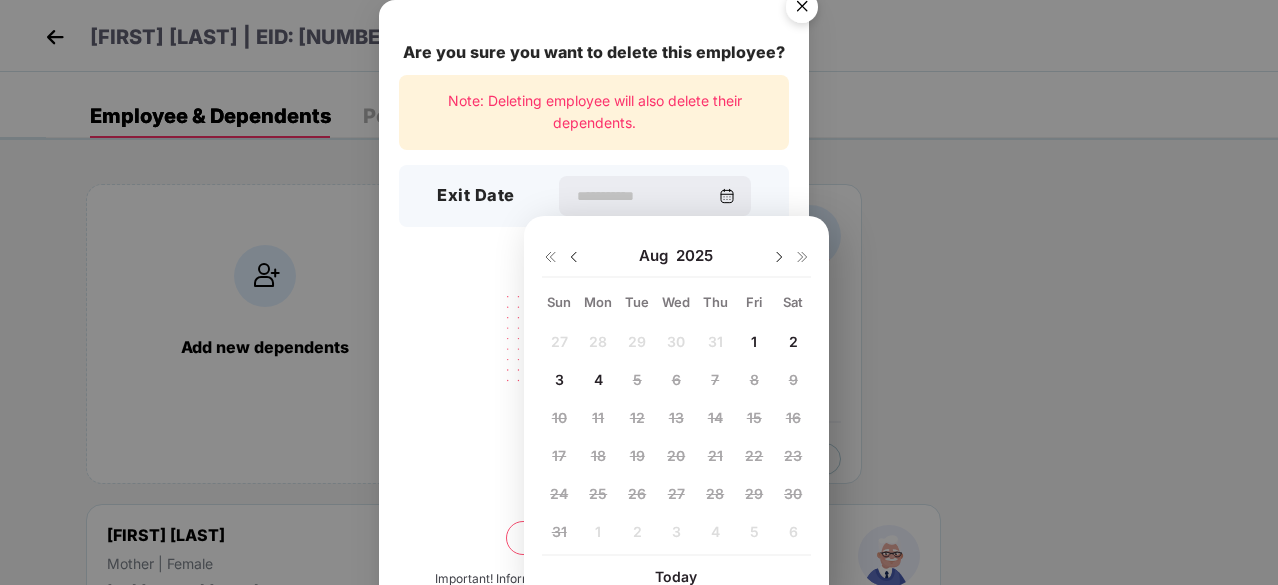 click at bounding box center [802, 10] 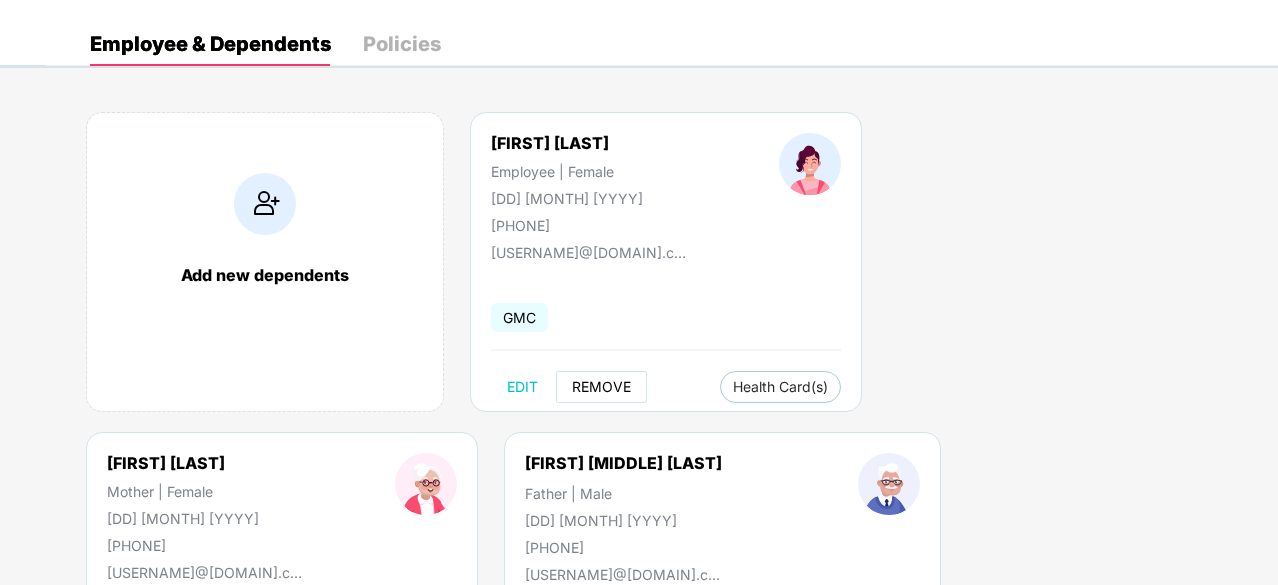 scroll, scrollTop: 100, scrollLeft: 0, axis: vertical 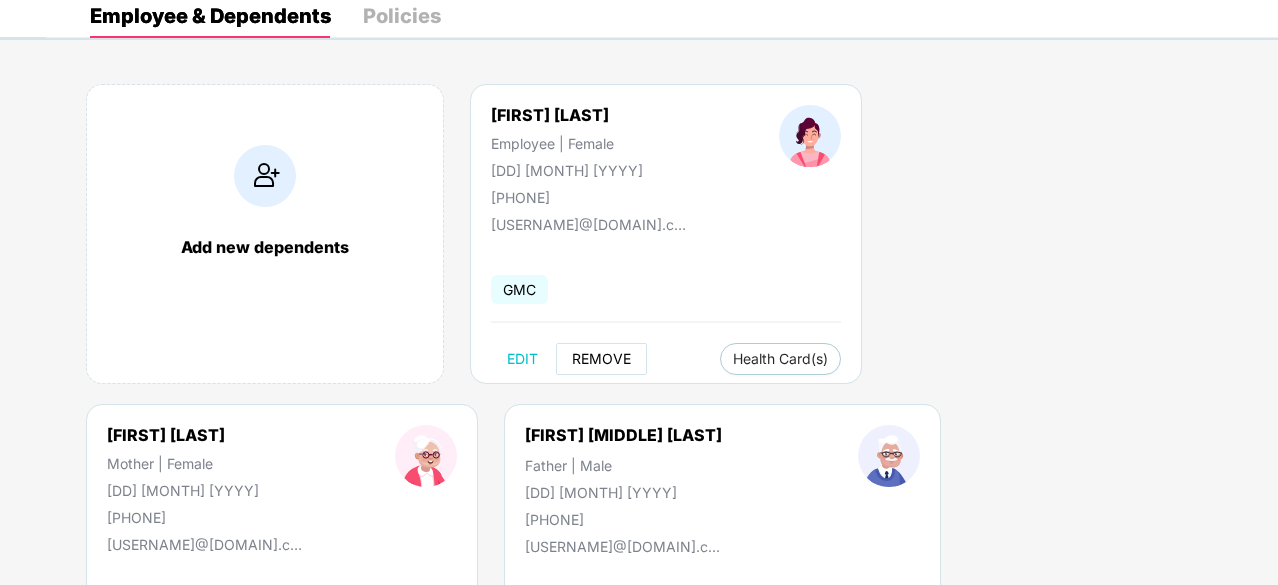 click on "REMOVE" at bounding box center (601, 359) 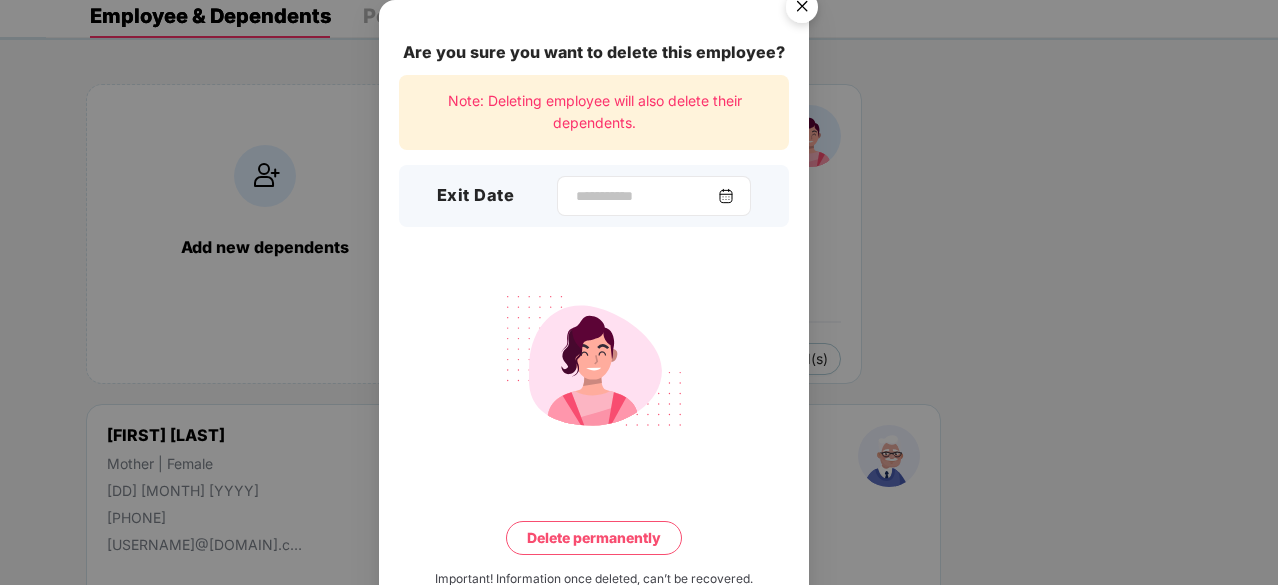 click at bounding box center [654, 196] 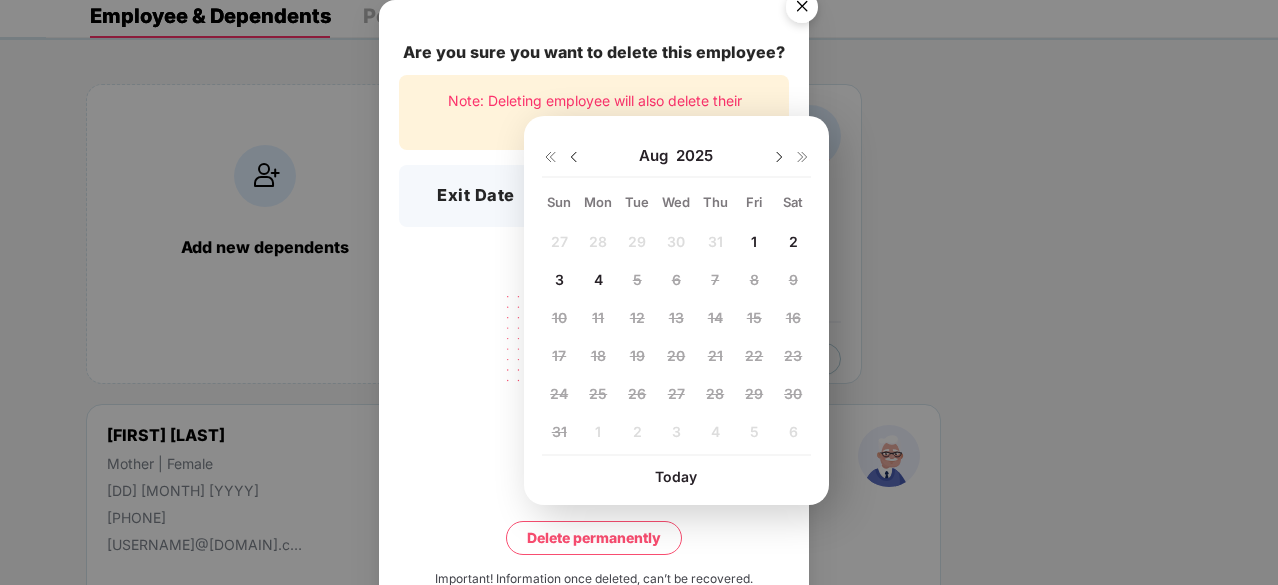 click on "1" at bounding box center [754, 241] 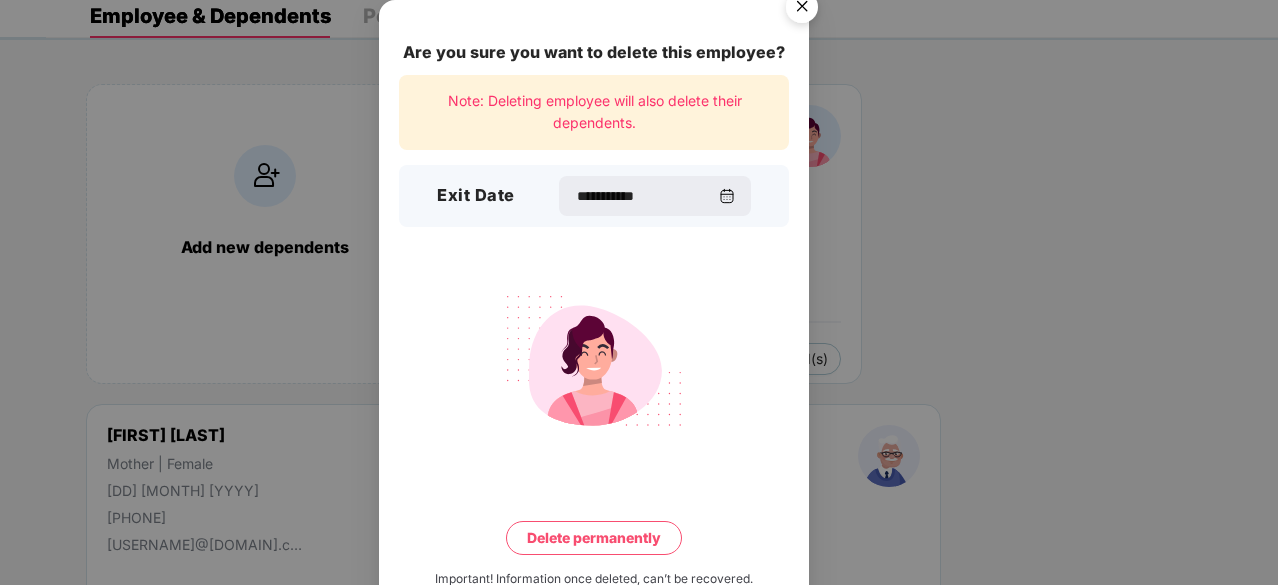 click on "Delete permanently" at bounding box center [594, 538] 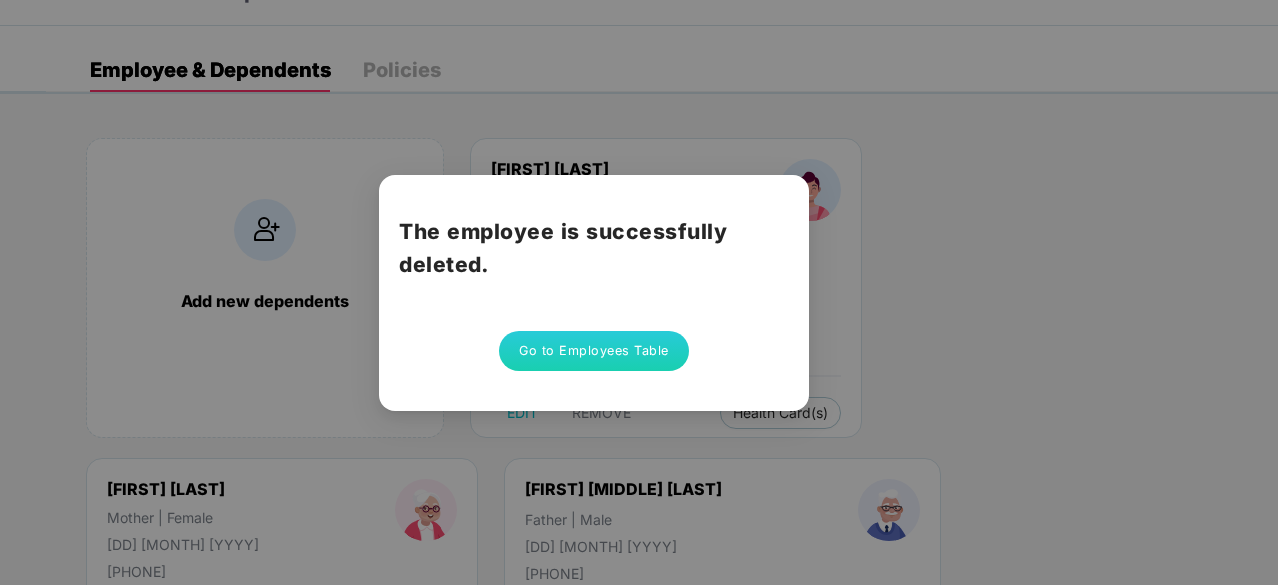 scroll, scrollTop: 0, scrollLeft: 0, axis: both 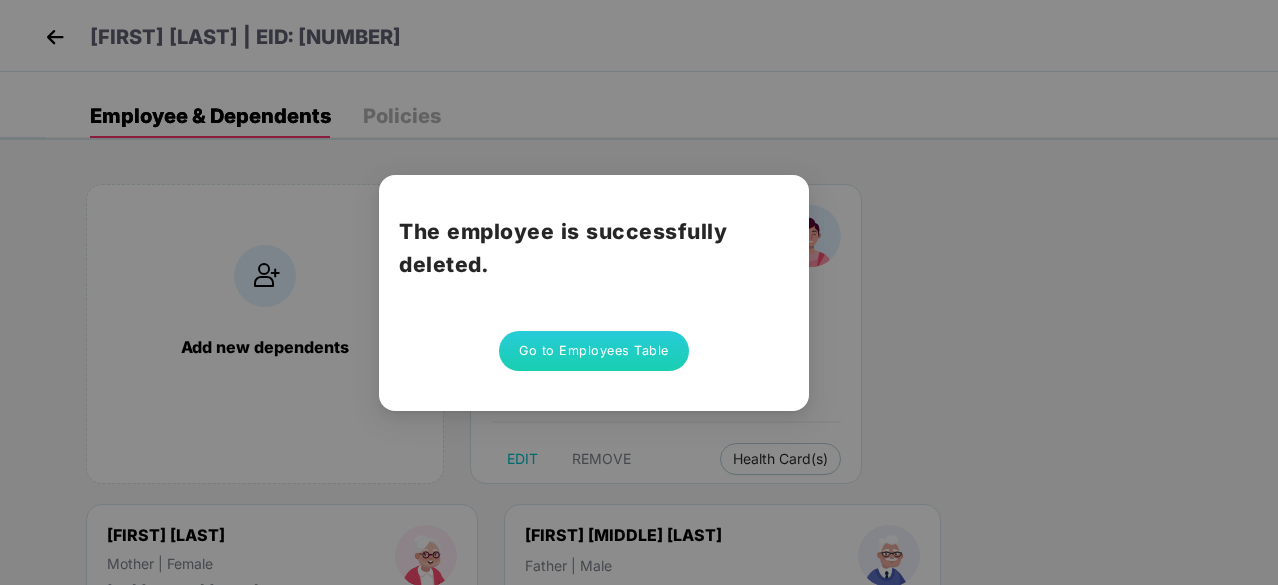 click on "The employee is successfully deleted. Go to Employees Table" at bounding box center (639, 292) 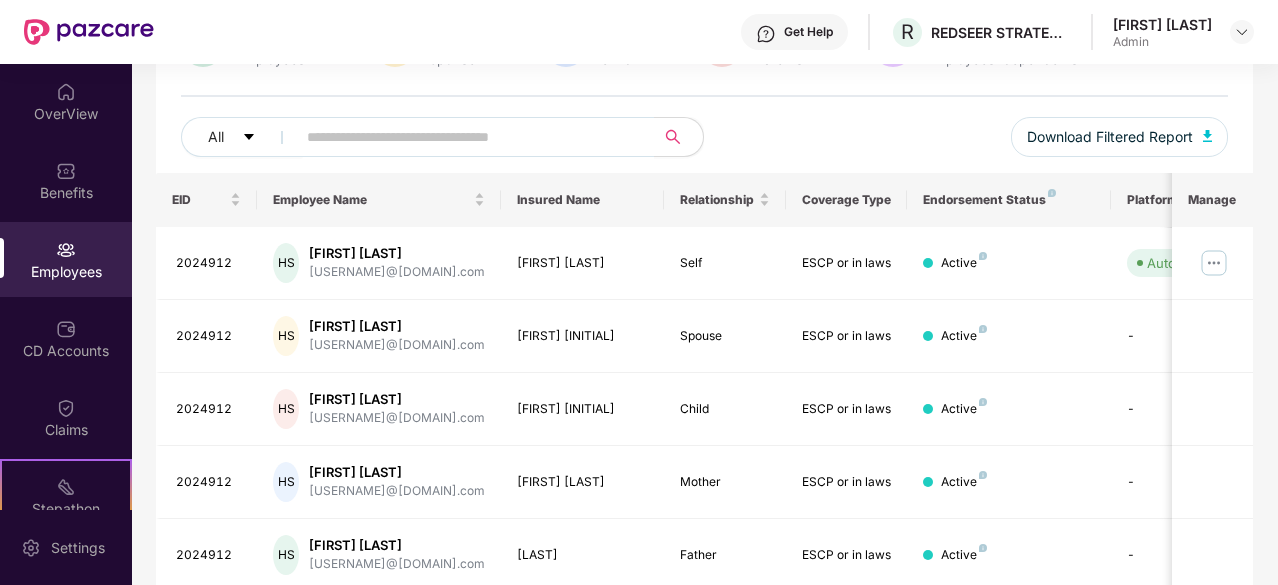 scroll, scrollTop: 0, scrollLeft: 0, axis: both 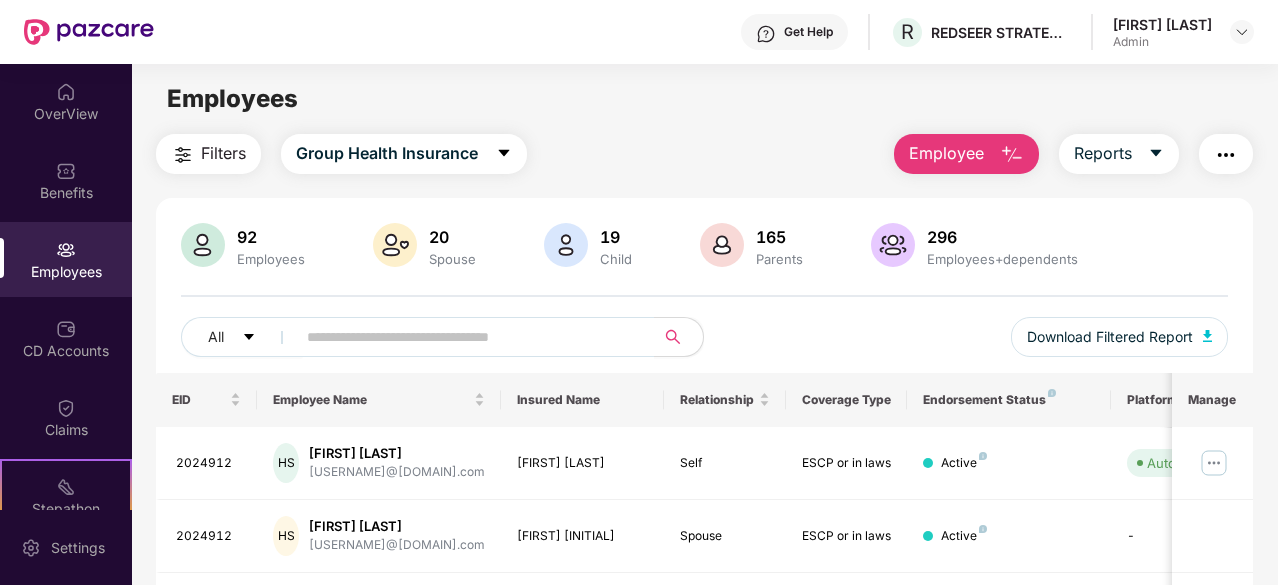 click on "Employee" at bounding box center (946, 153) 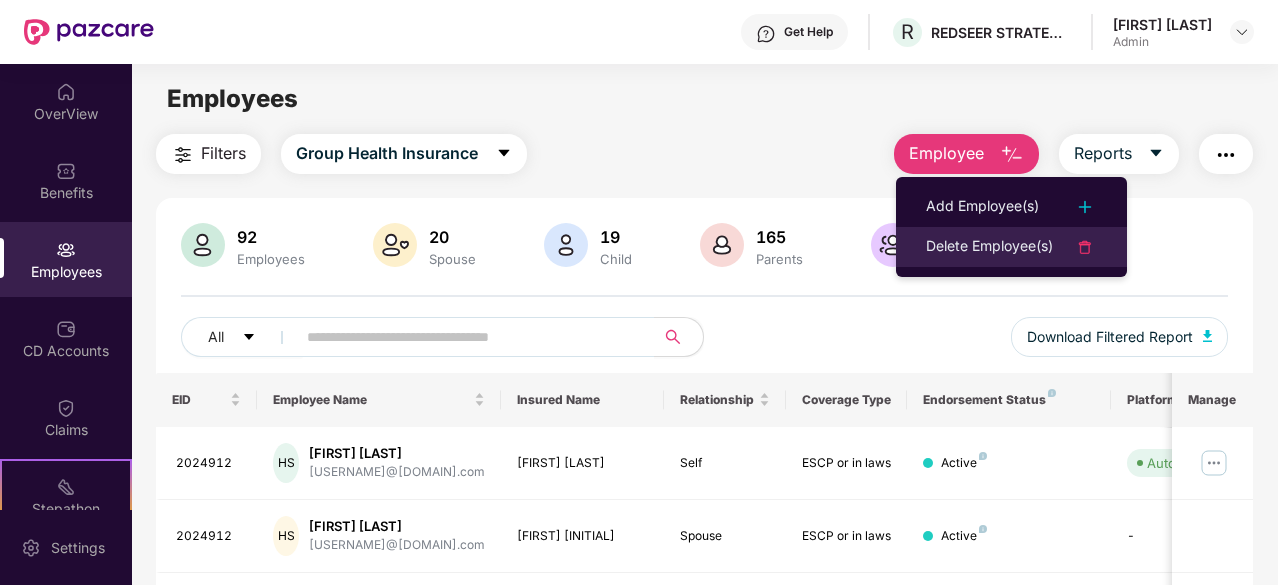 click on "Delete Employee(s)" at bounding box center (989, 247) 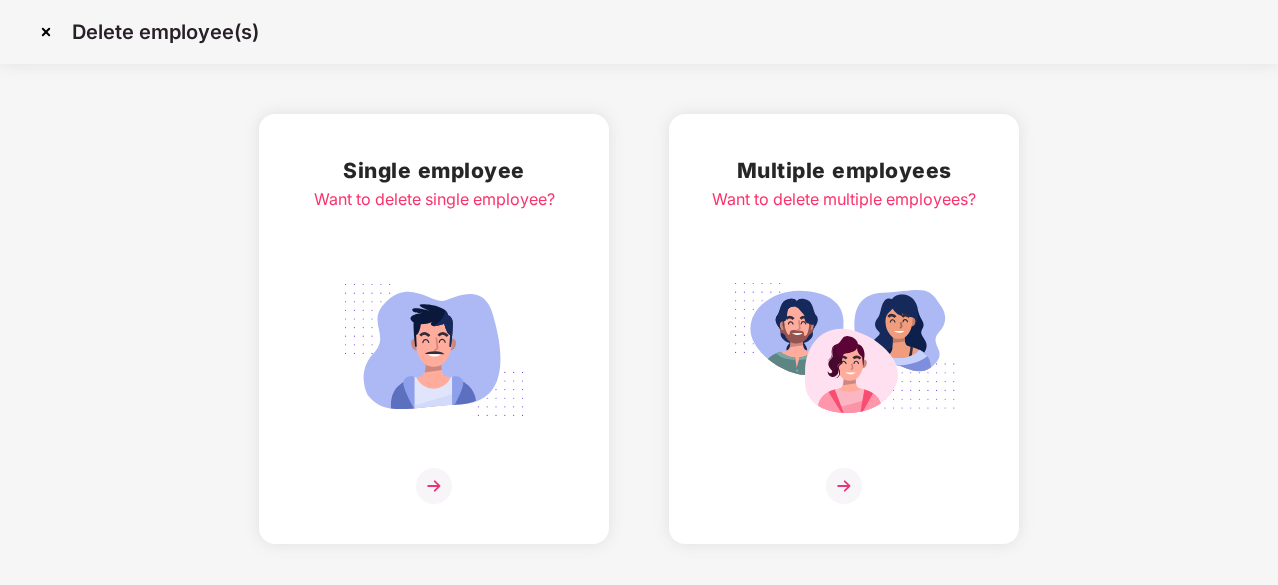 click at bounding box center (434, 350) 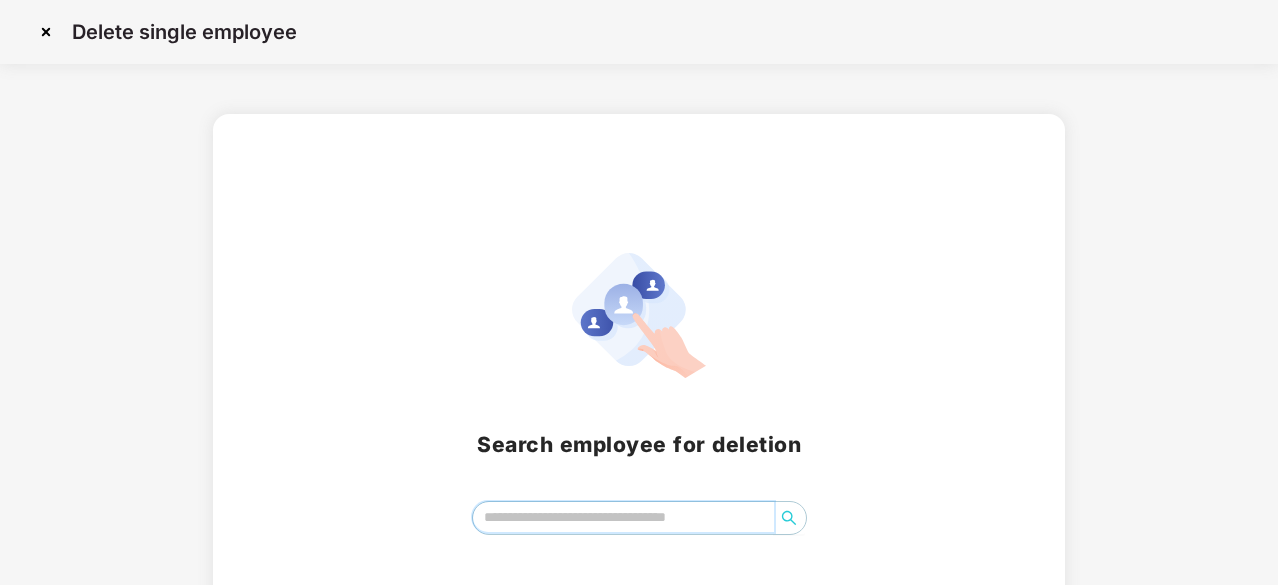 click at bounding box center (623, 517) 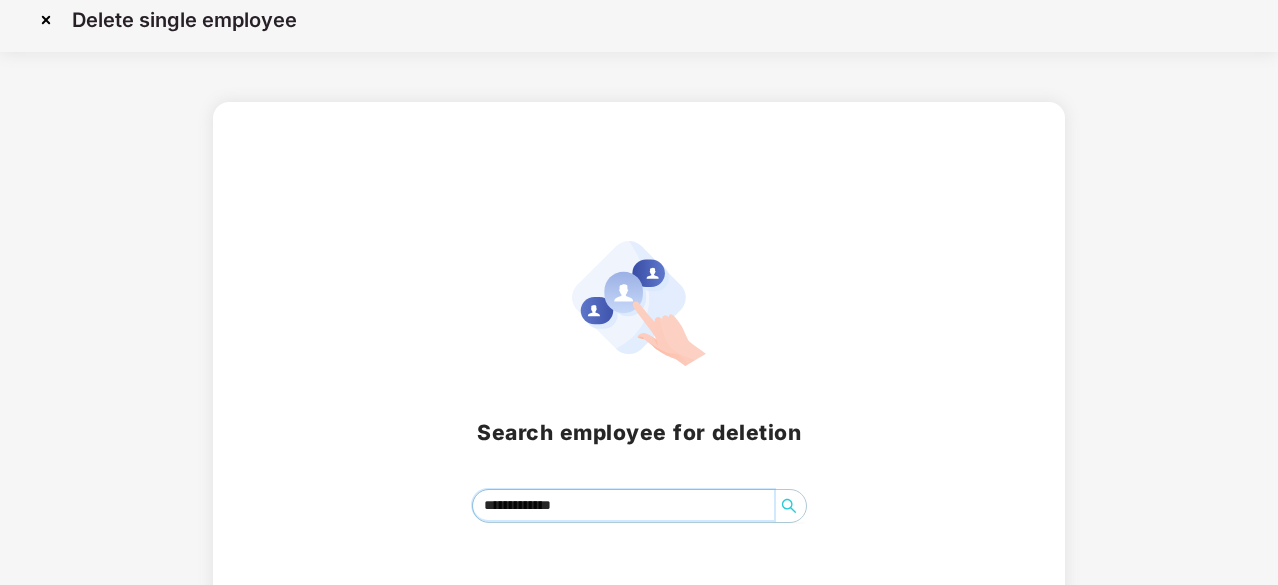 scroll, scrollTop: 88, scrollLeft: 0, axis: vertical 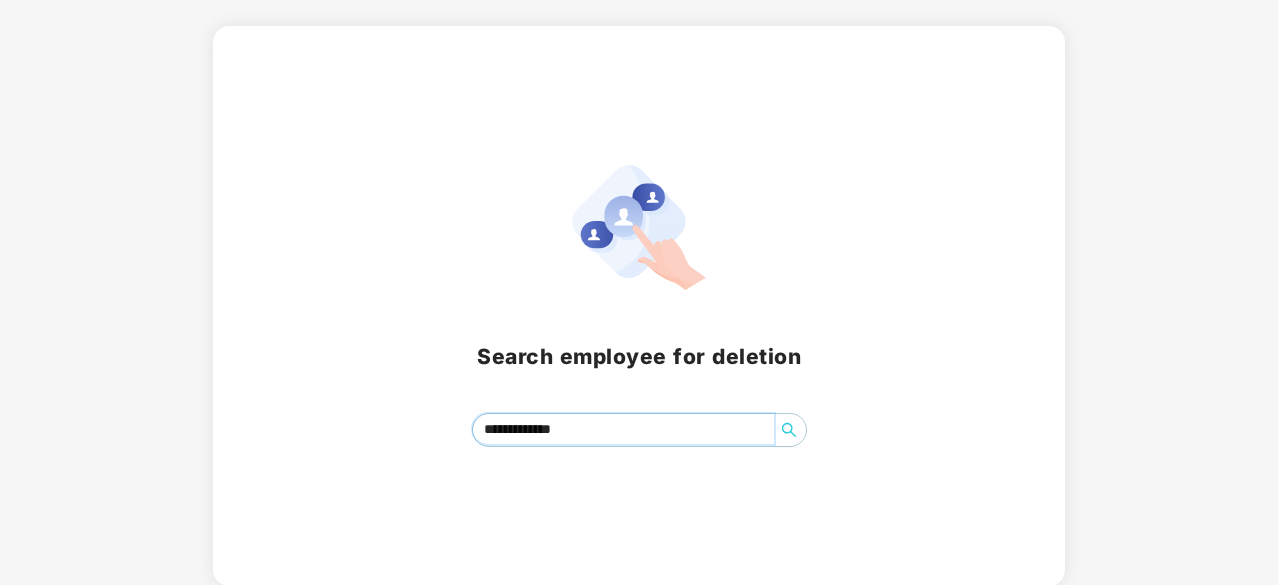 click at bounding box center (789, 430) 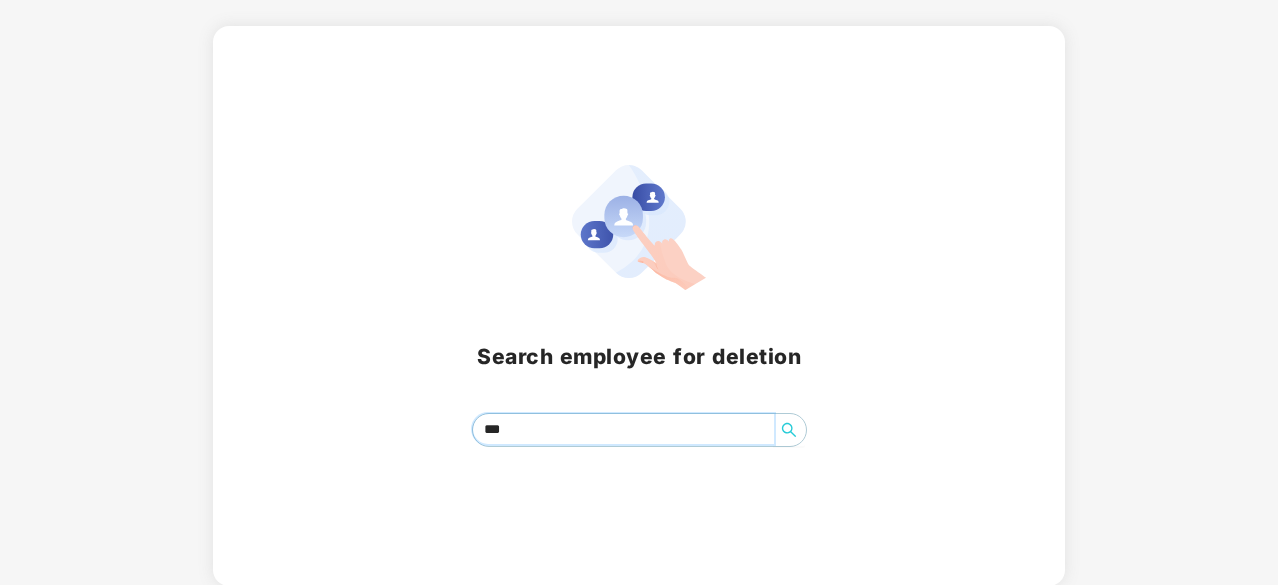 type on "*" 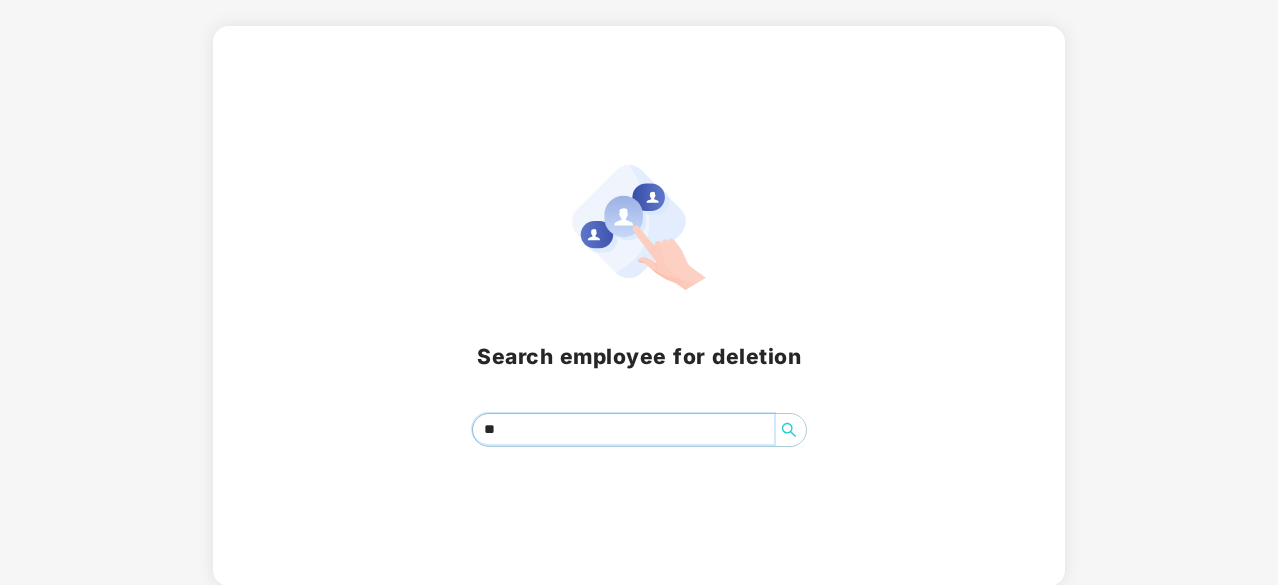 type on "*" 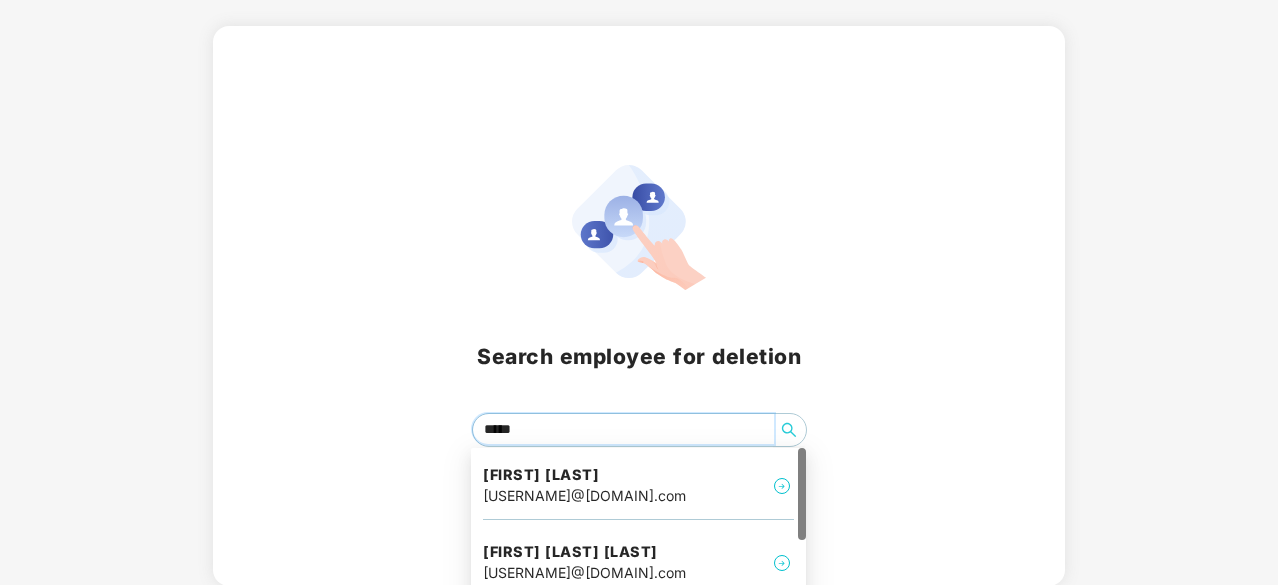 type on "******" 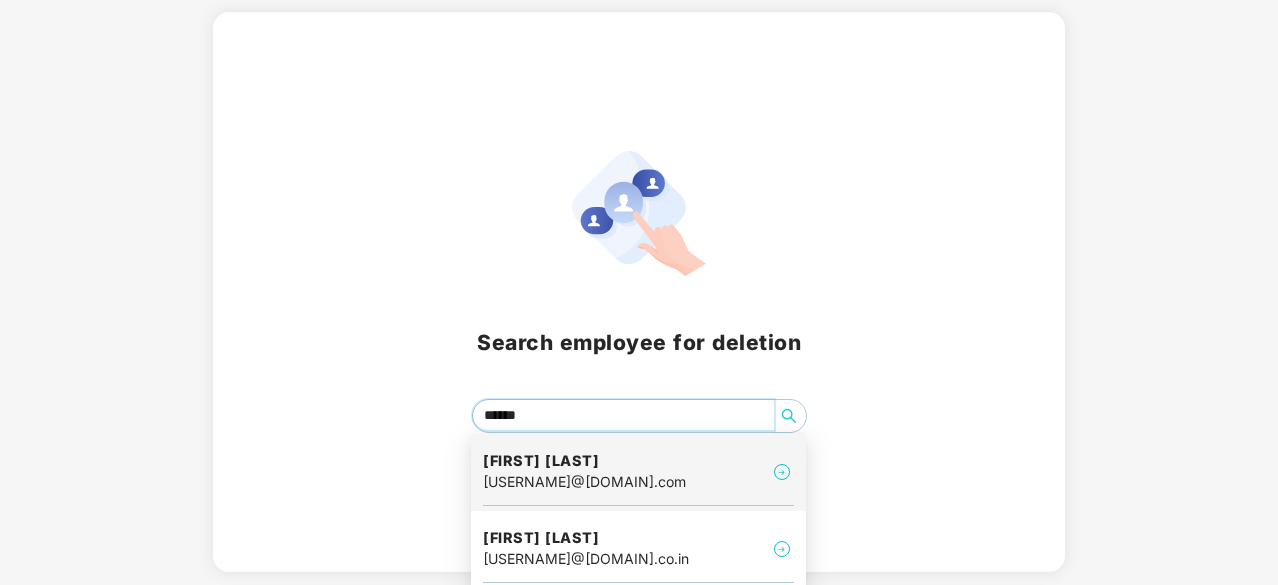 scroll, scrollTop: 105, scrollLeft: 0, axis: vertical 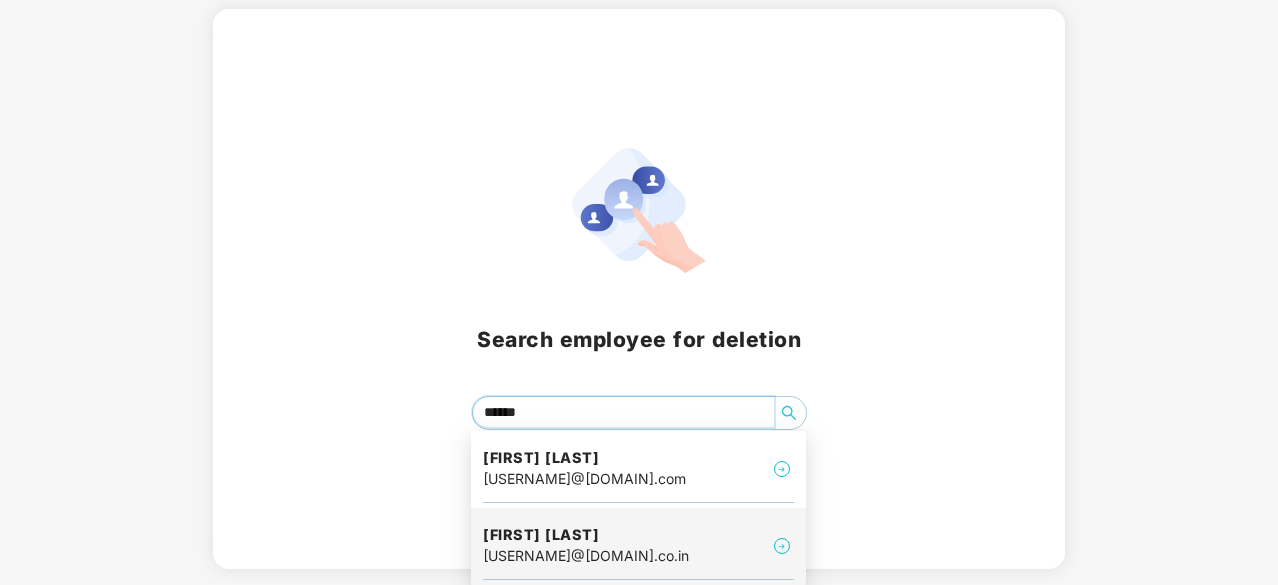 click on "[FIRST] [LAST]" at bounding box center [586, 535] 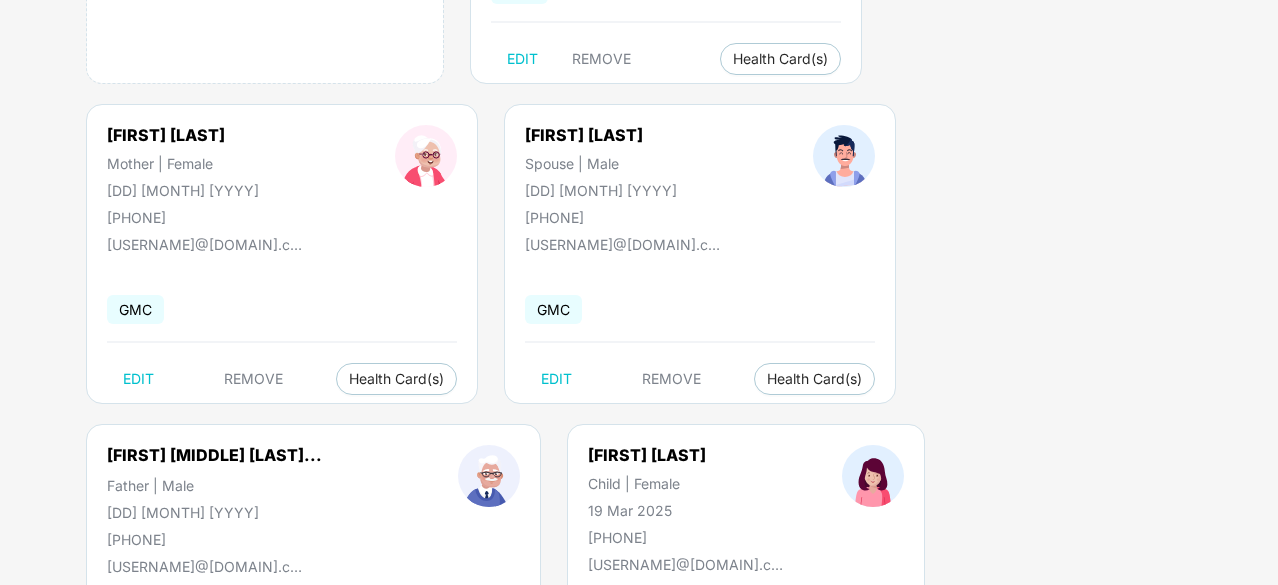 scroll, scrollTop: 300, scrollLeft: 0, axis: vertical 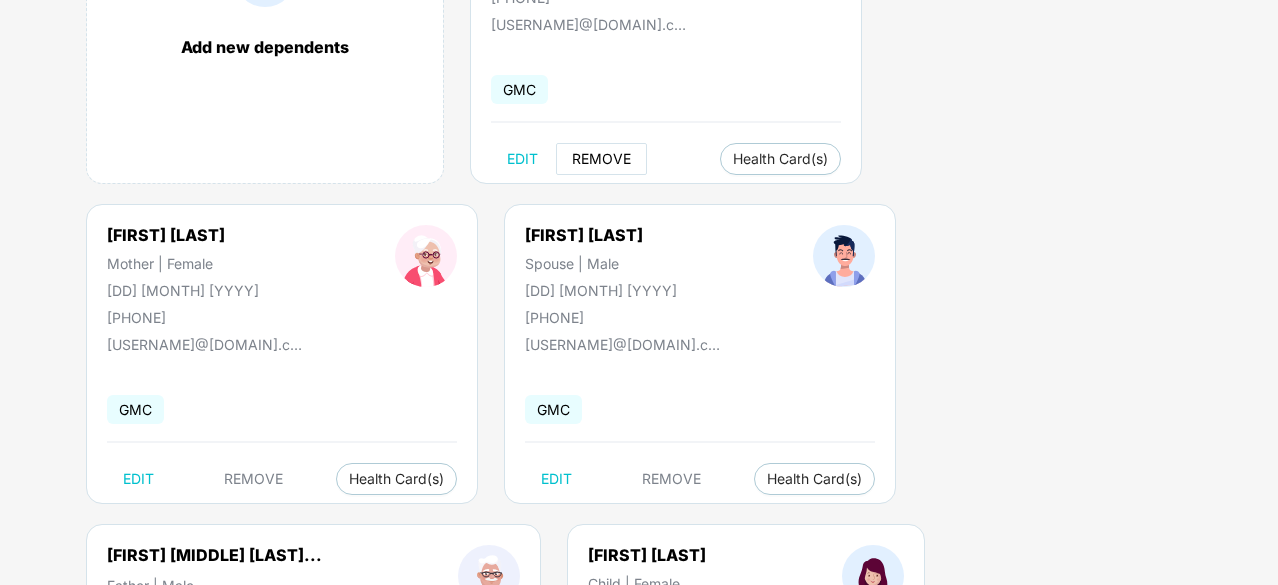 click on "REMOVE" at bounding box center [601, 159] 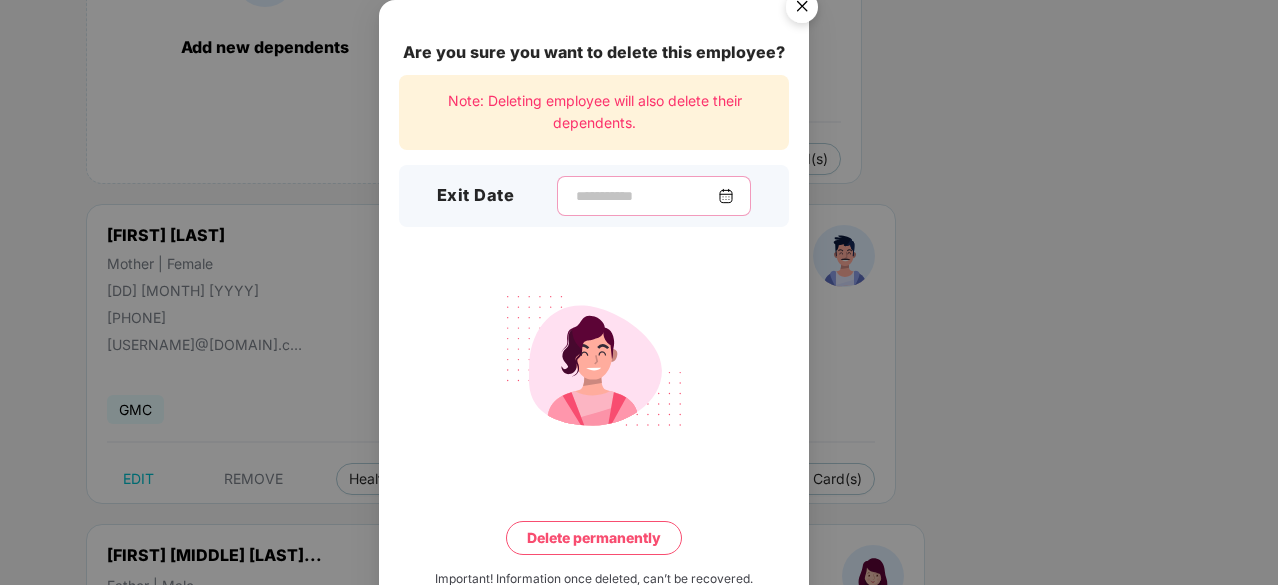 click at bounding box center [646, 196] 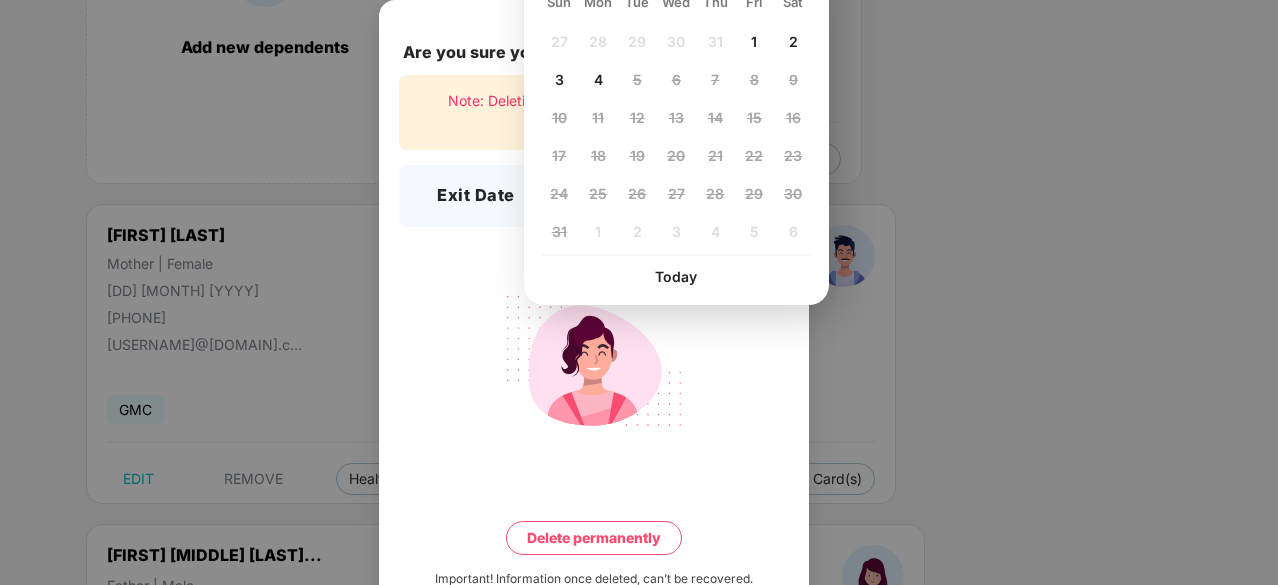 click on "1" at bounding box center (754, 41) 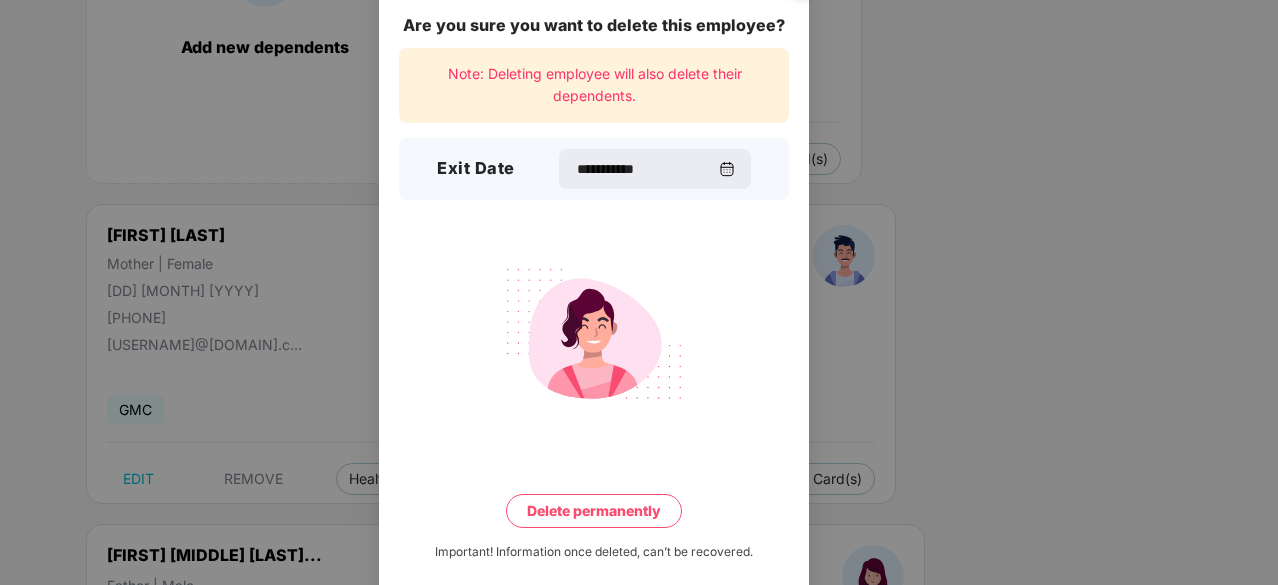 scroll, scrollTop: 52, scrollLeft: 0, axis: vertical 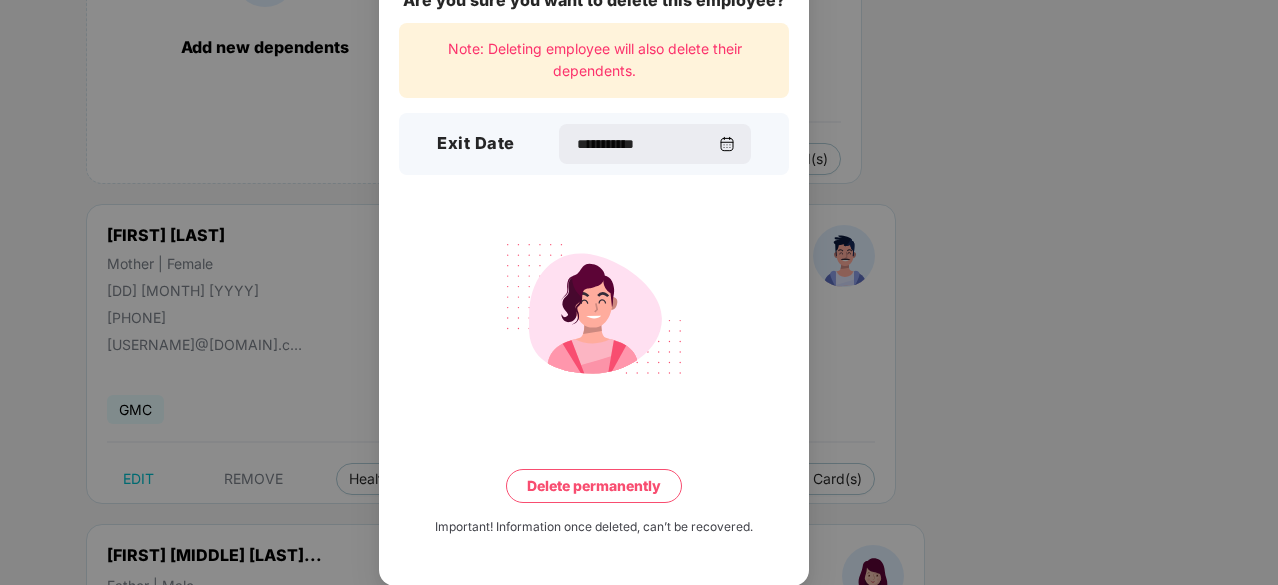 click on "Delete permanently" at bounding box center (594, 486) 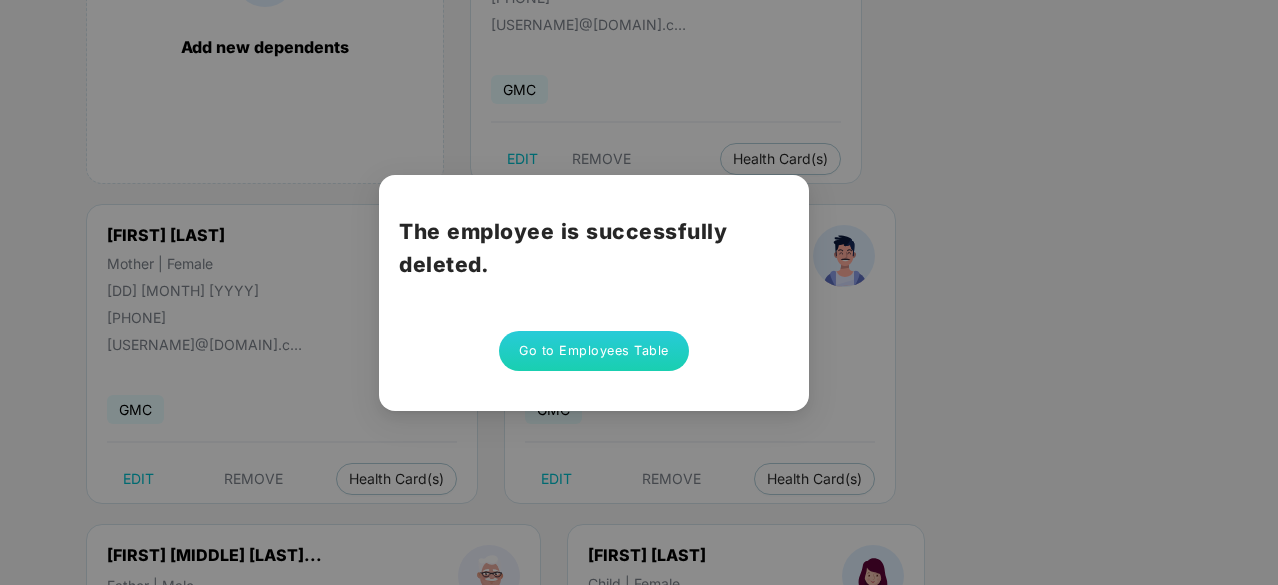 scroll, scrollTop: 0, scrollLeft: 0, axis: both 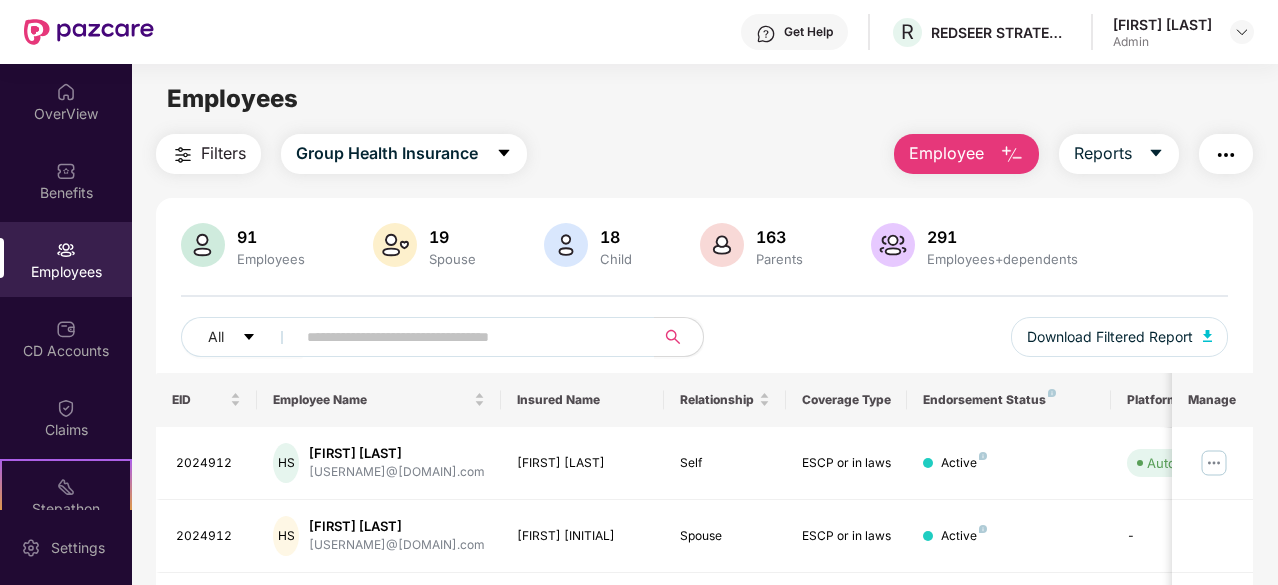 click on "Employee" at bounding box center [946, 153] 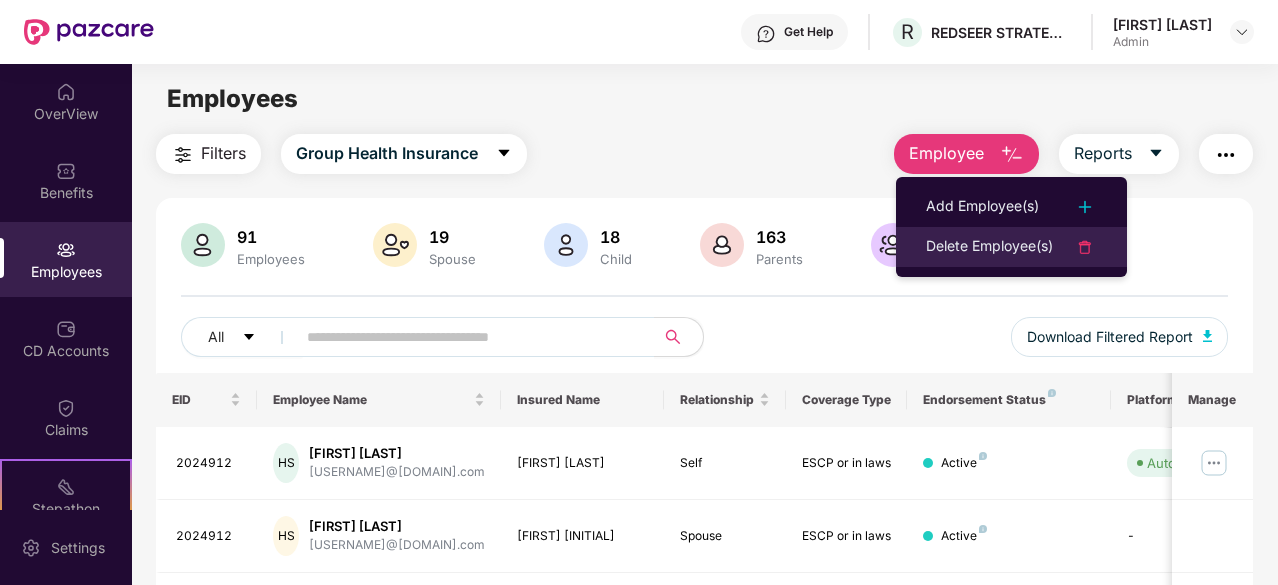click on "Delete Employee(s)" at bounding box center [989, 247] 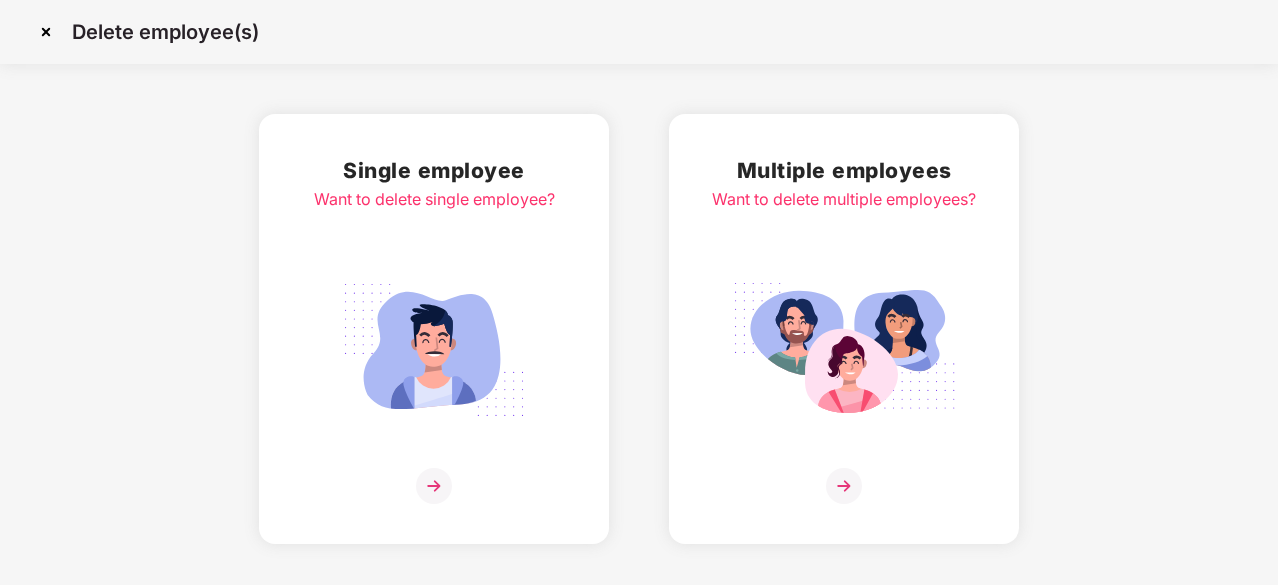 click at bounding box center [434, 350] 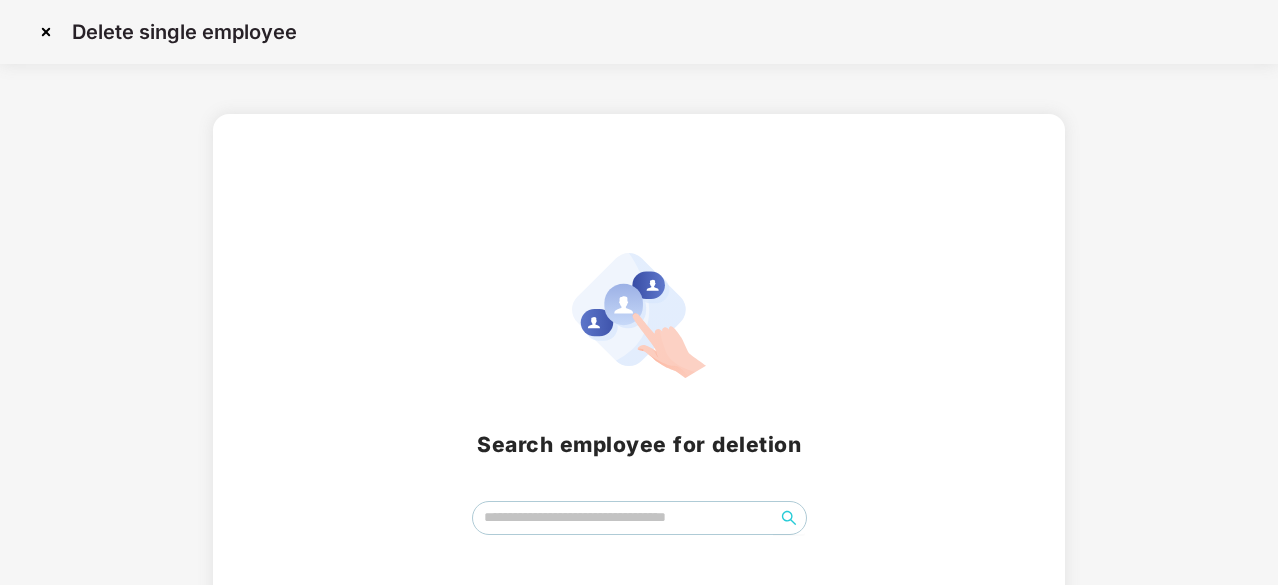 click at bounding box center (639, 518) 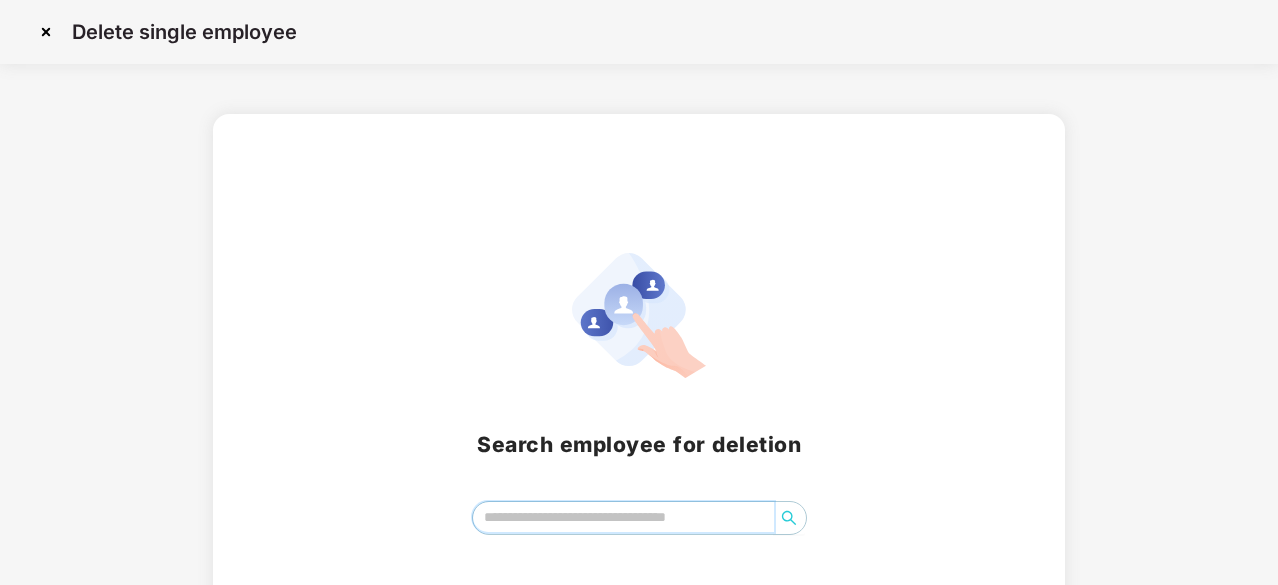 click at bounding box center (623, 517) 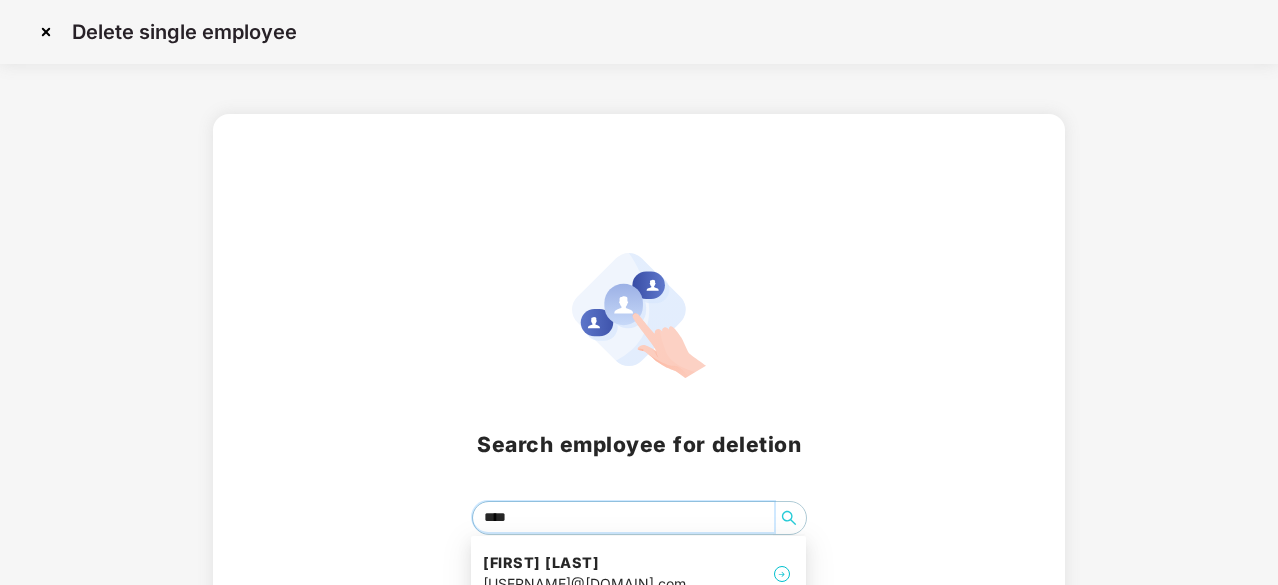 type on "*****" 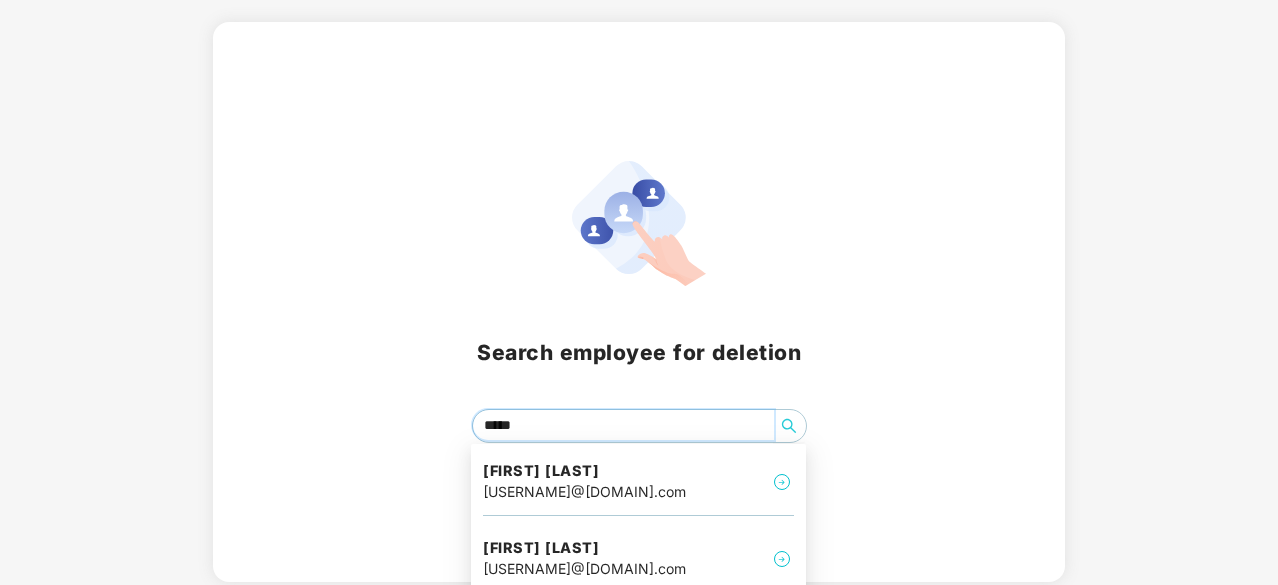 scroll, scrollTop: 182, scrollLeft: 0, axis: vertical 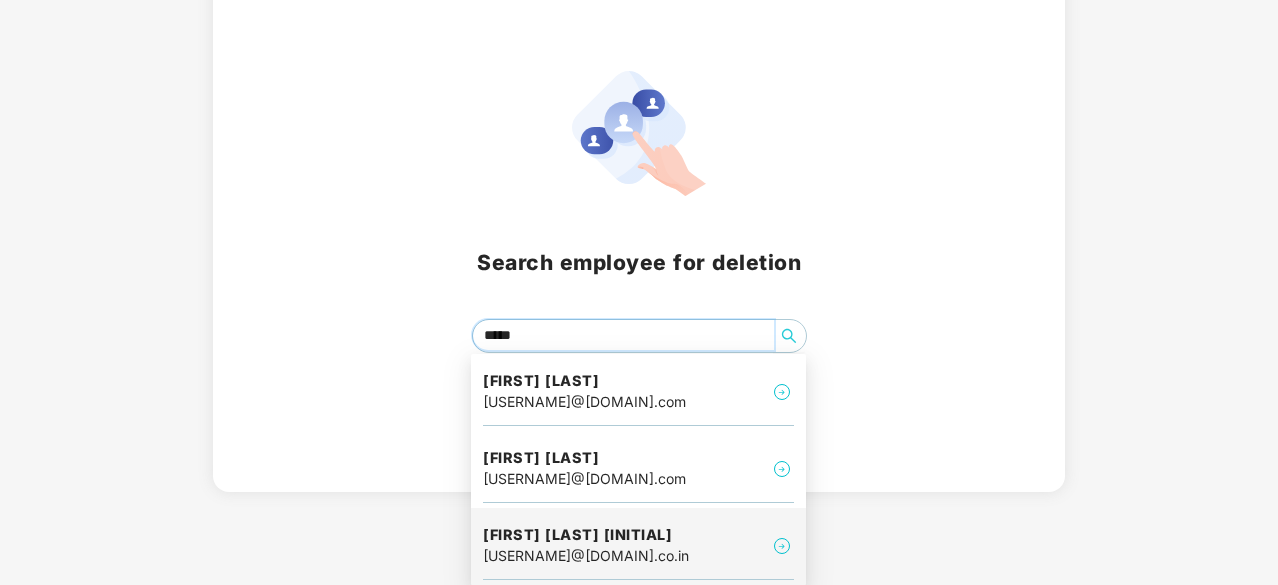 click on "[USERNAME]@[DOMAIN].co.in" at bounding box center (586, 556) 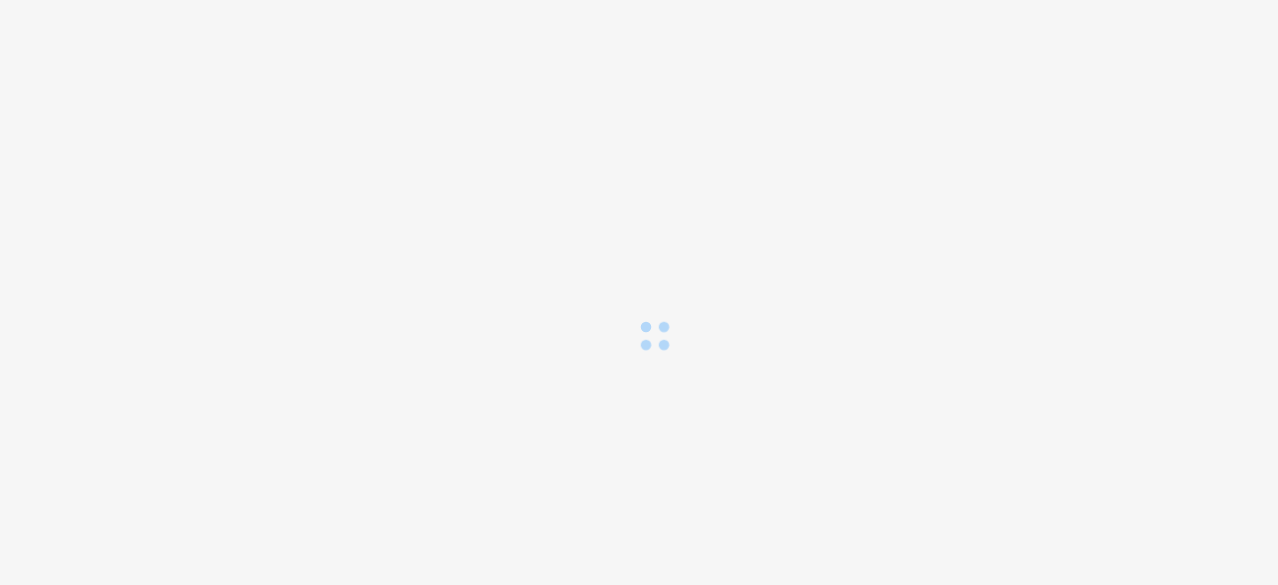scroll, scrollTop: 0, scrollLeft: 0, axis: both 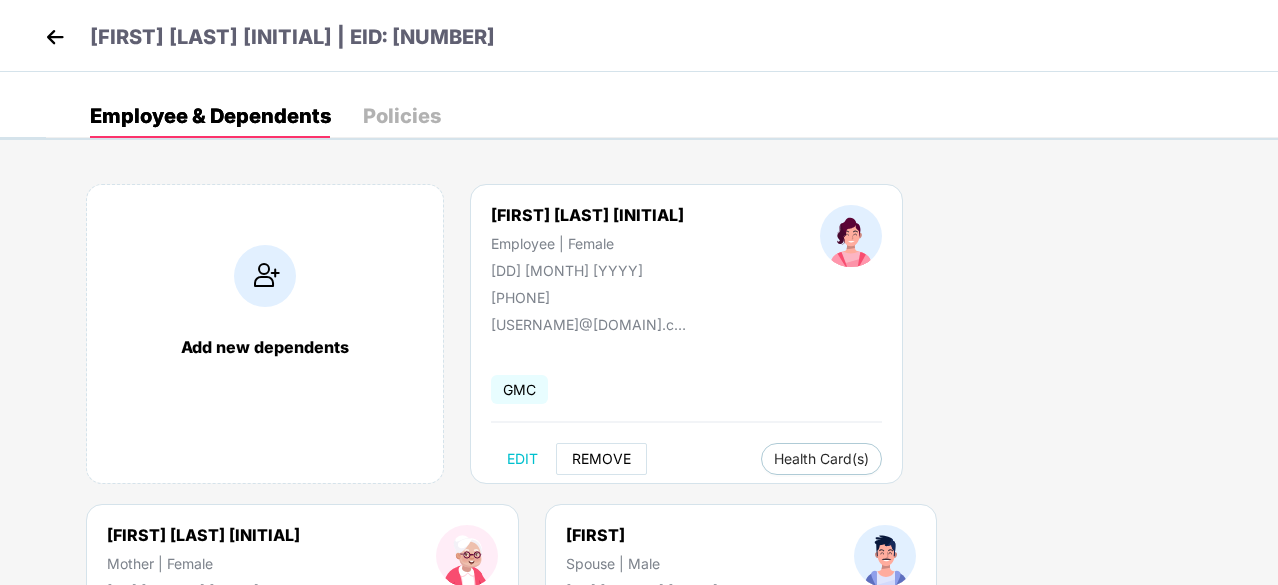 click on "REMOVE" at bounding box center [601, 459] 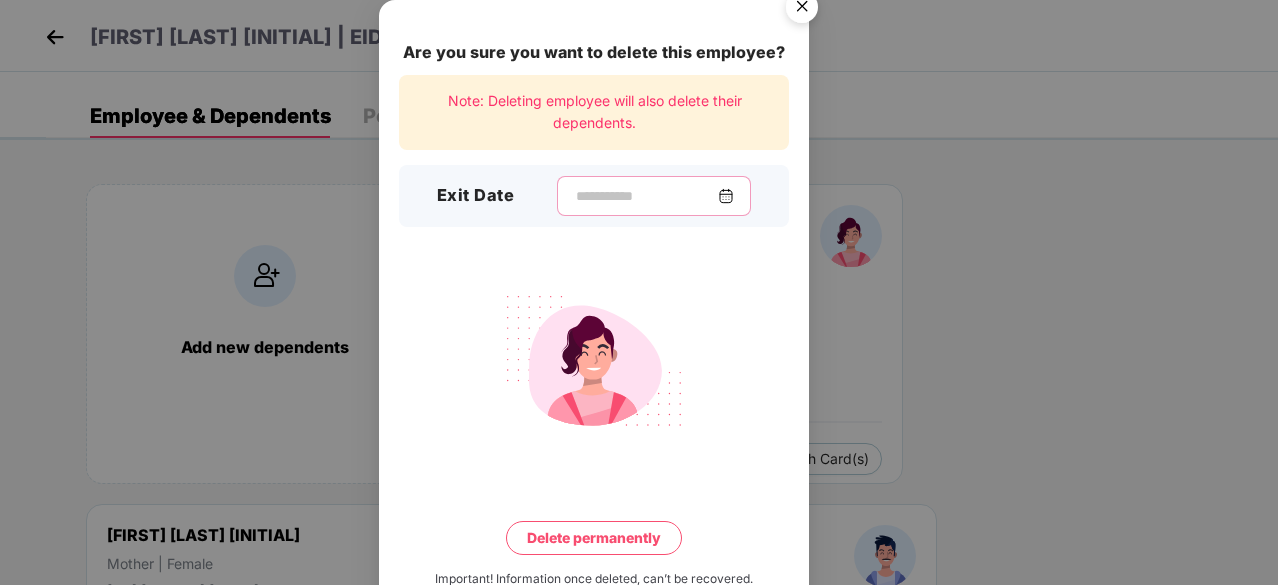 click at bounding box center [646, 196] 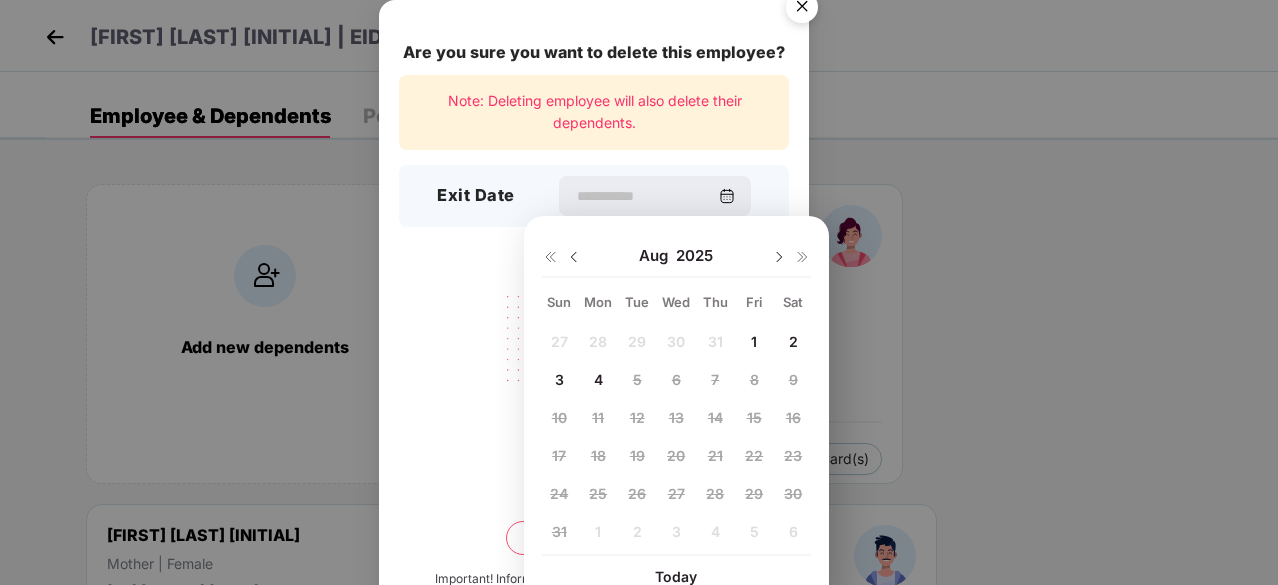click on "1" at bounding box center (754, 341) 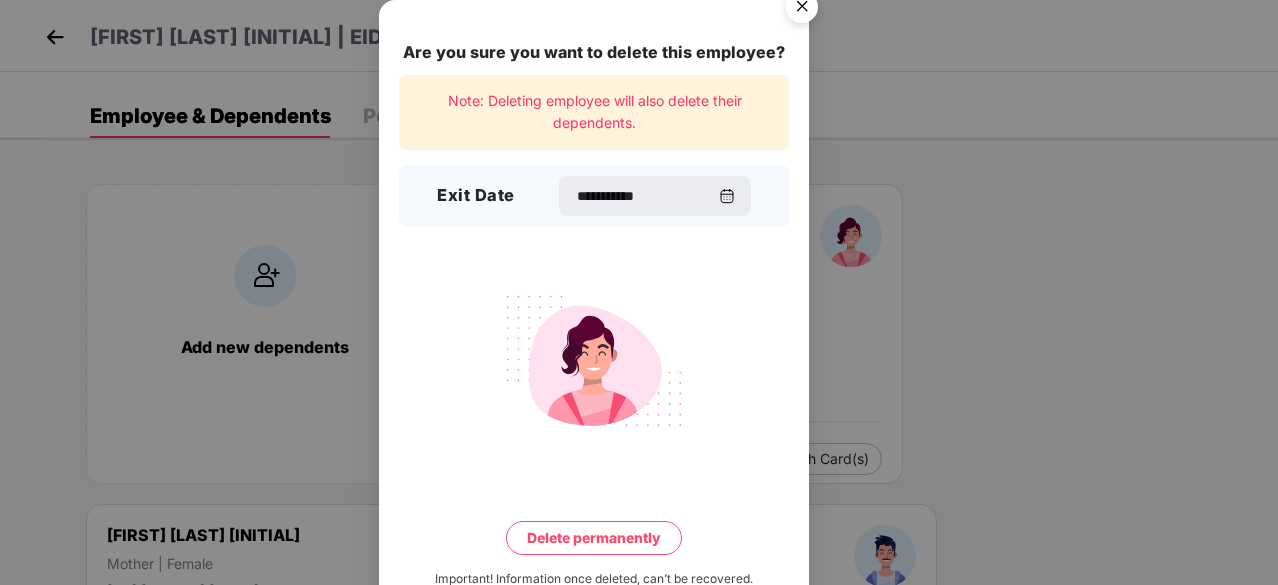 click on "Delete permanently" at bounding box center (594, 538) 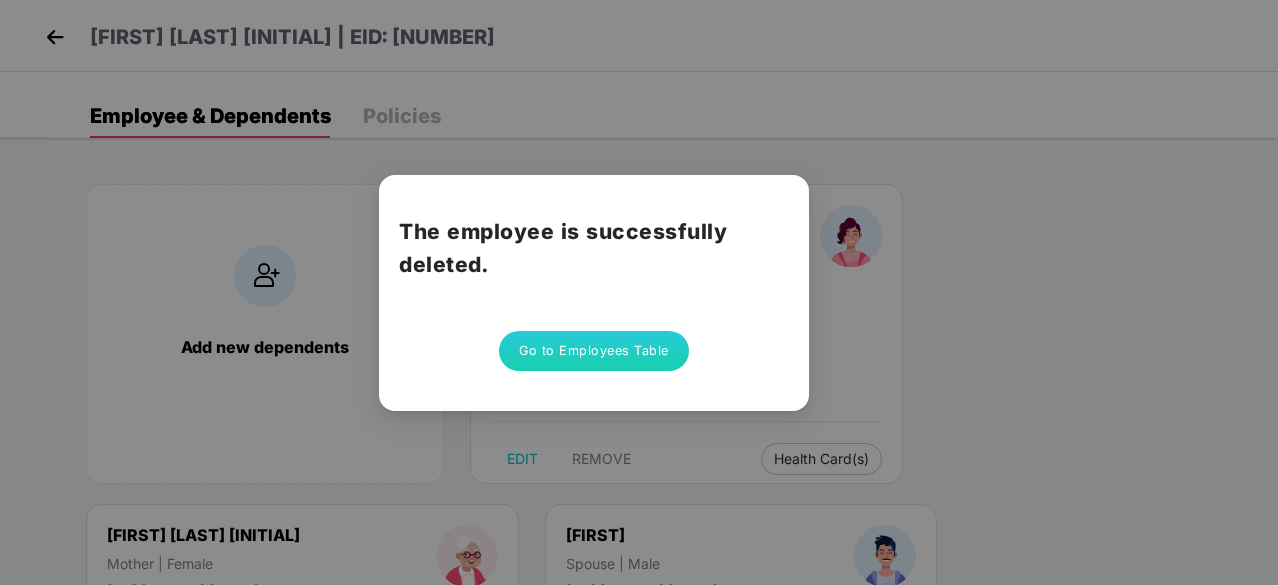 click on "The employee is successfully deleted. Go to Employees Table" at bounding box center [639, 292] 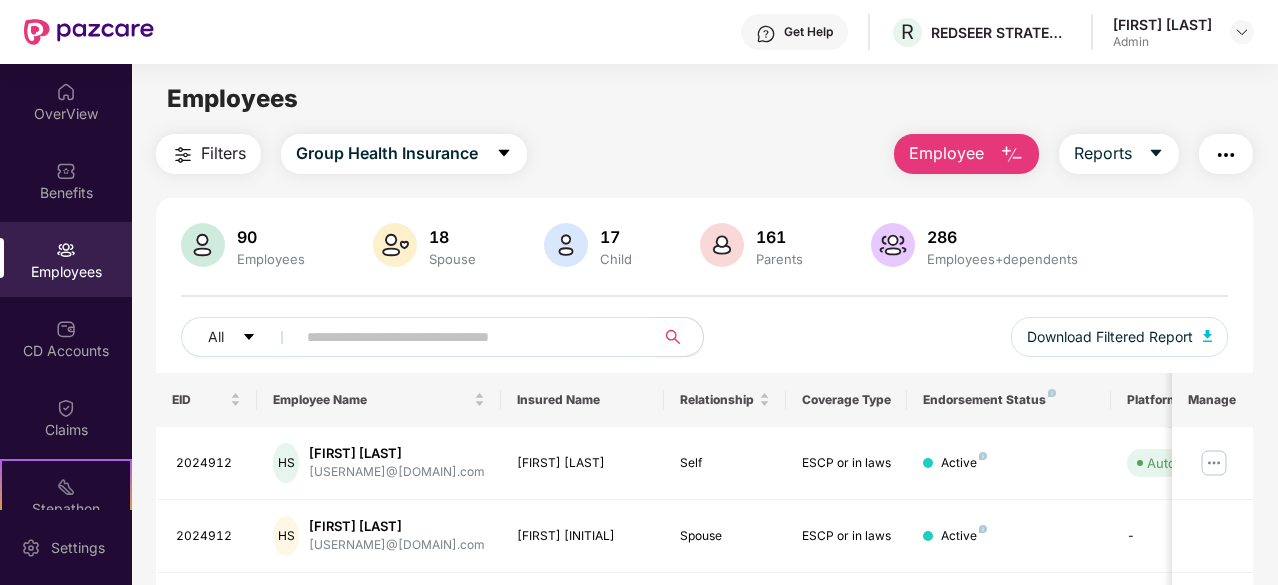 click on "Employee" at bounding box center [966, 154] 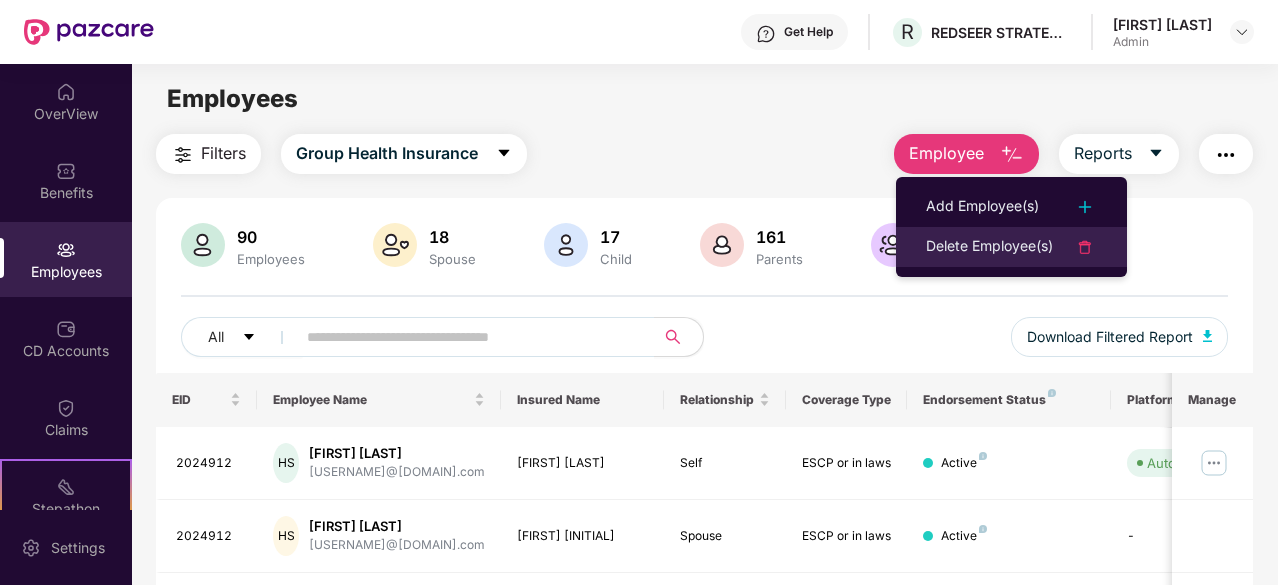 click on "Delete Employee(s)" at bounding box center (989, 247) 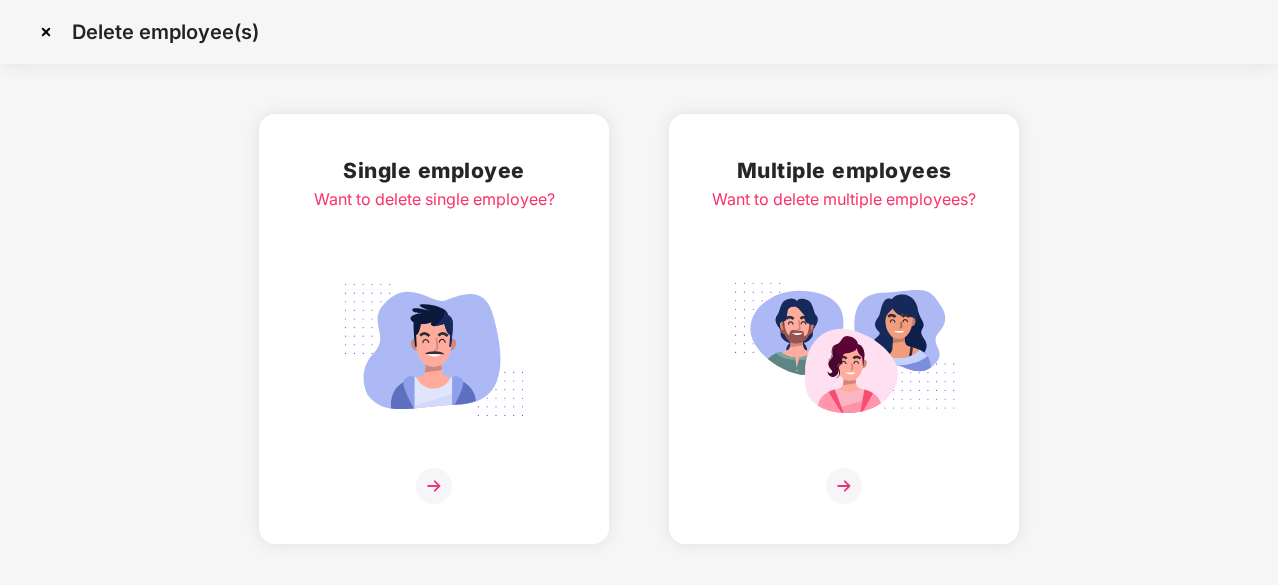 click at bounding box center (434, 350) 